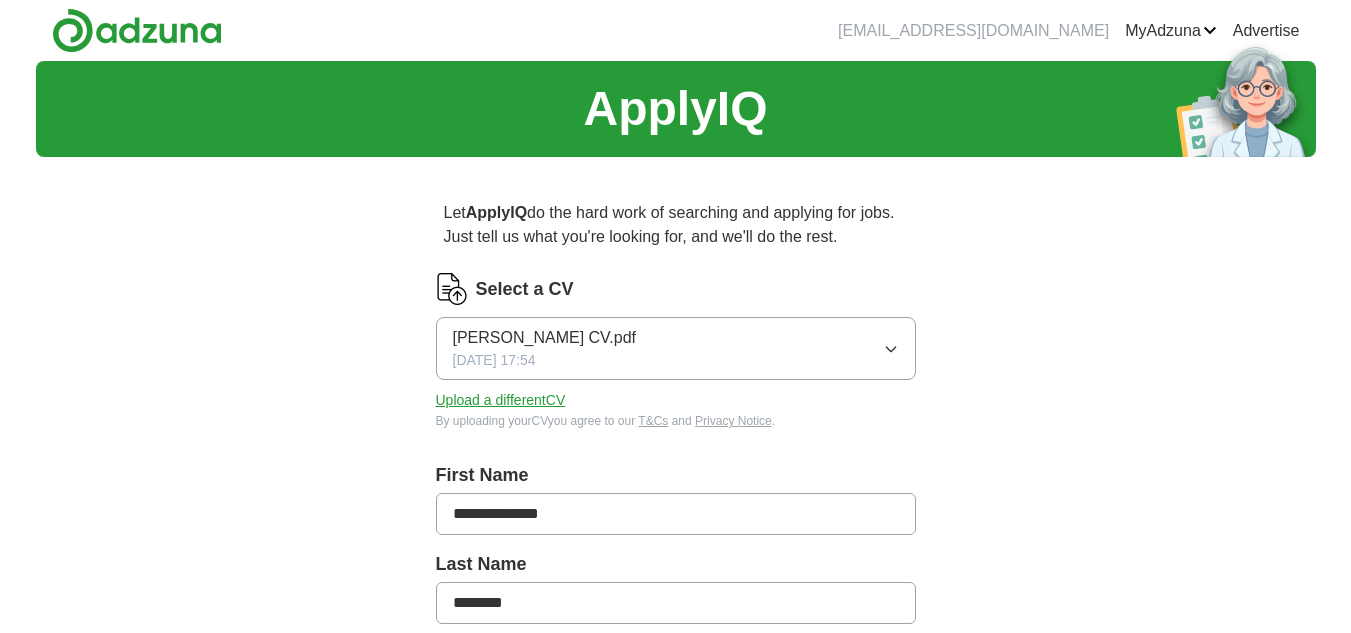 scroll, scrollTop: 0, scrollLeft: 0, axis: both 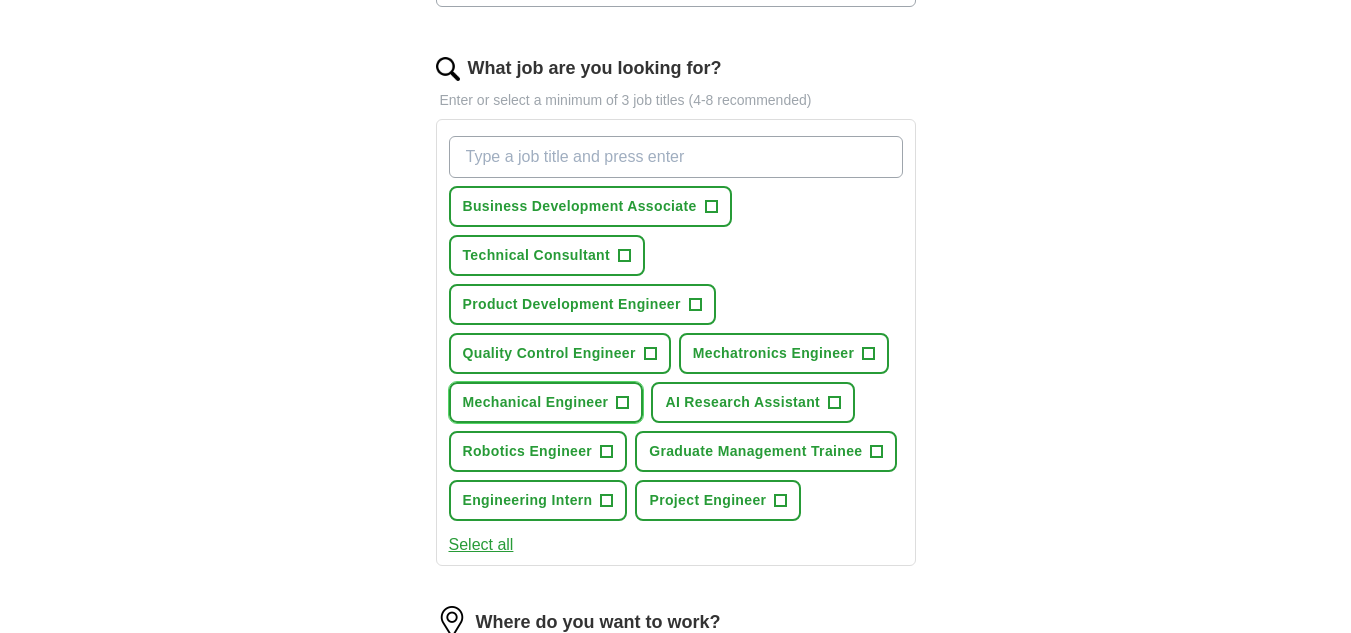click on "+" at bounding box center [623, 403] 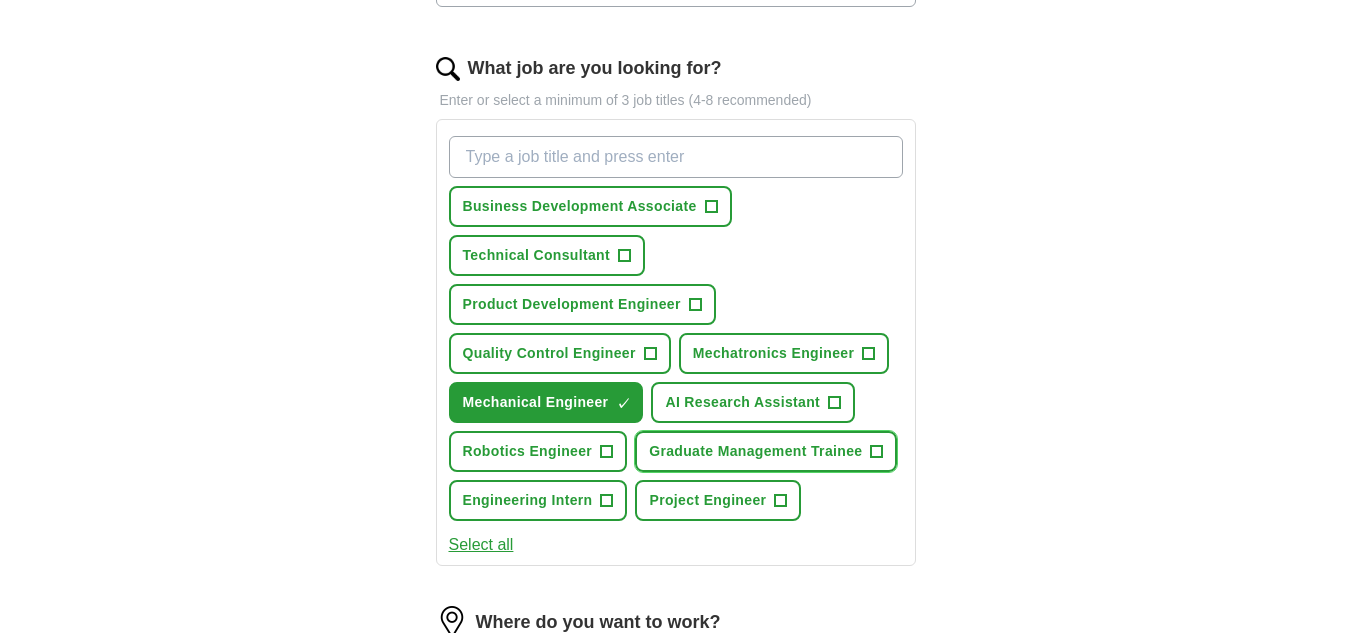 click on "+" at bounding box center [877, 452] 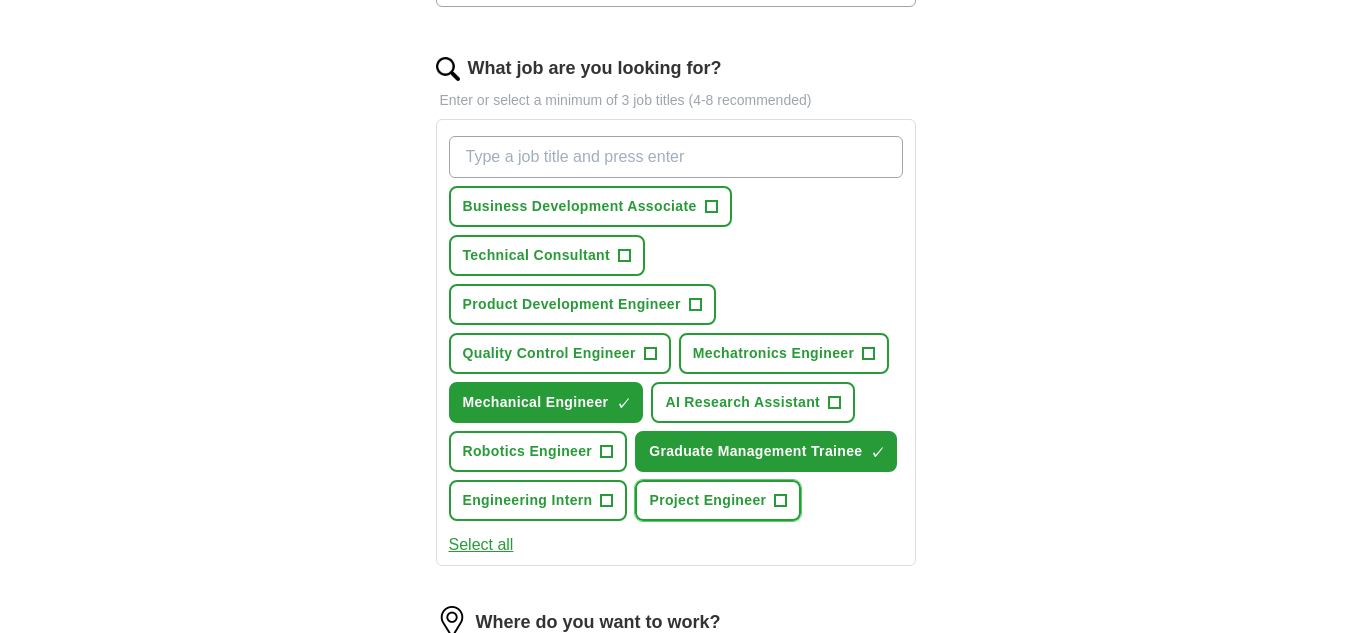 click on "+" at bounding box center (781, 501) 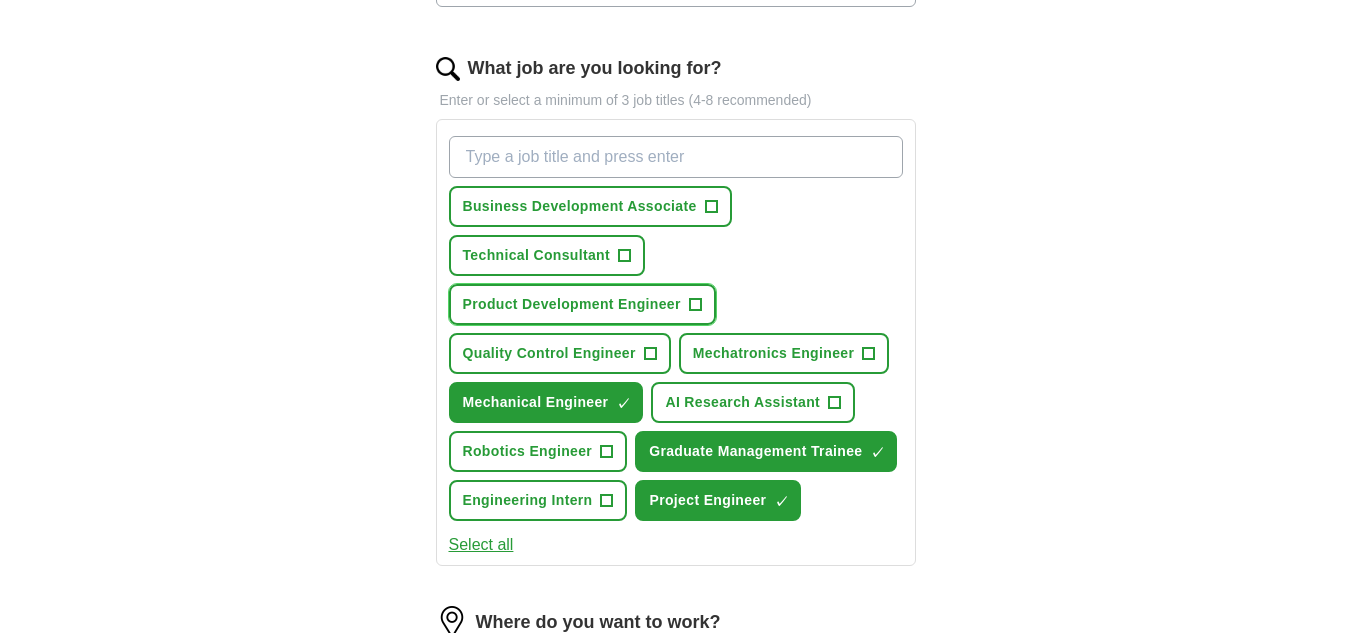 click on "+" at bounding box center (695, 305) 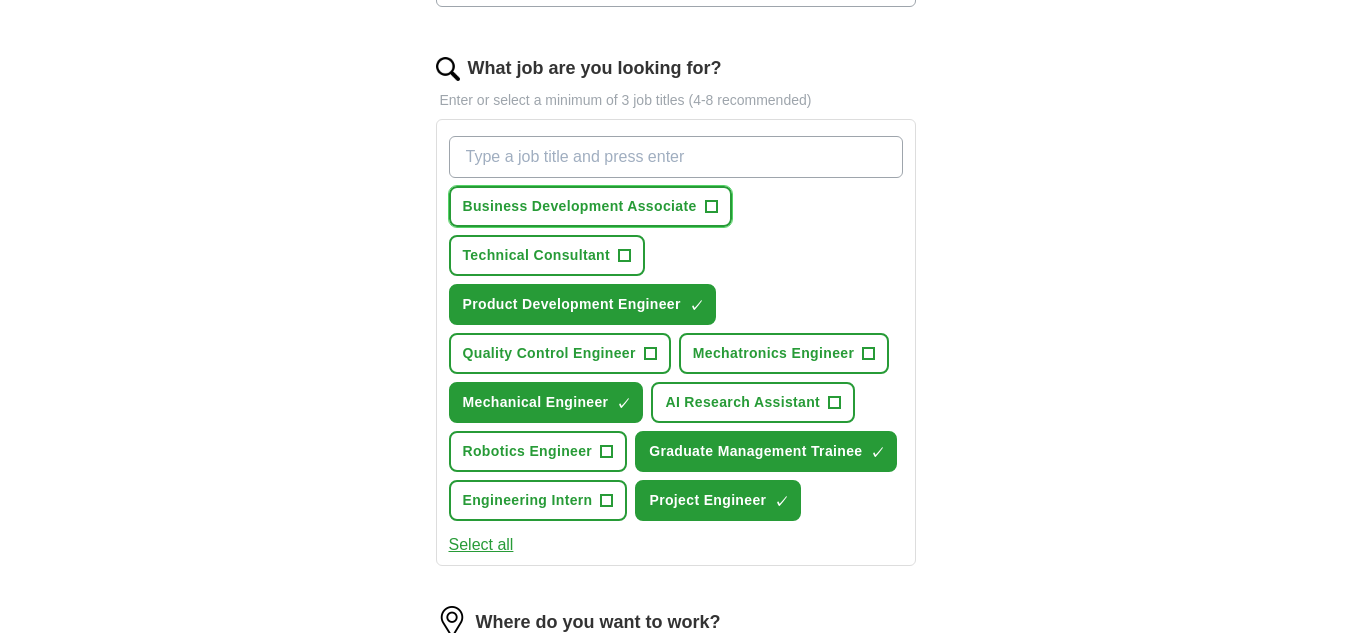 click on "+" at bounding box center [711, 207] 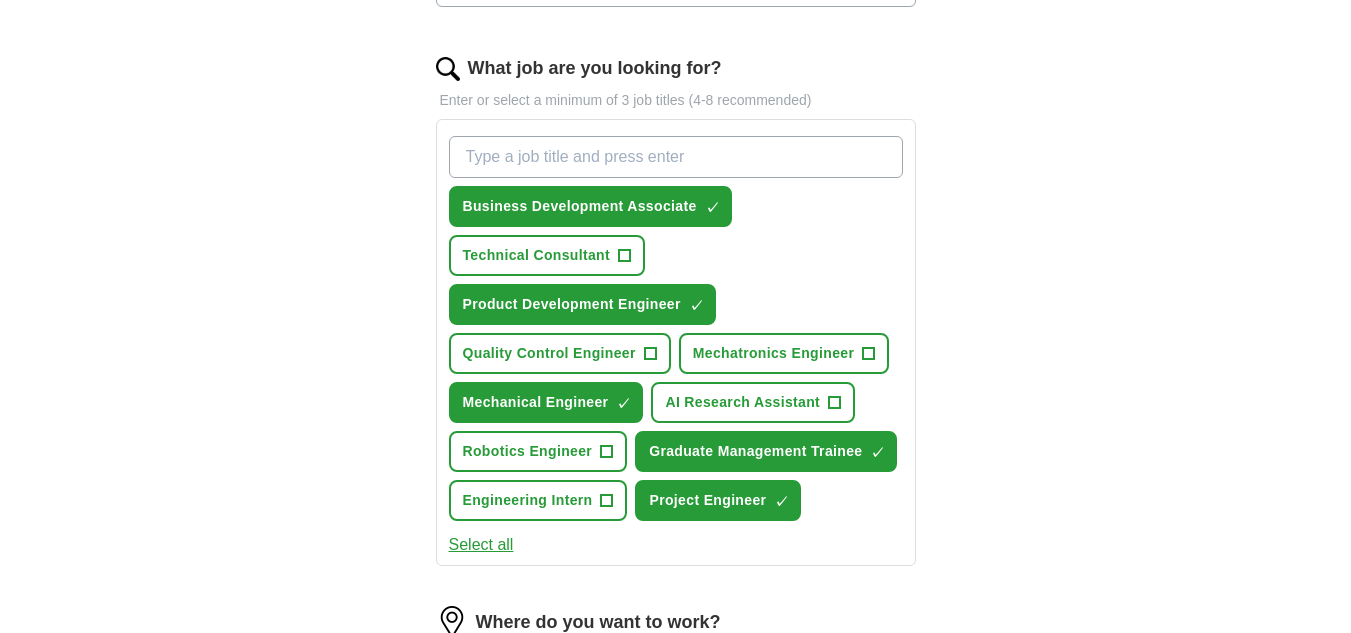 click on "What job are you looking for?" at bounding box center [676, 157] 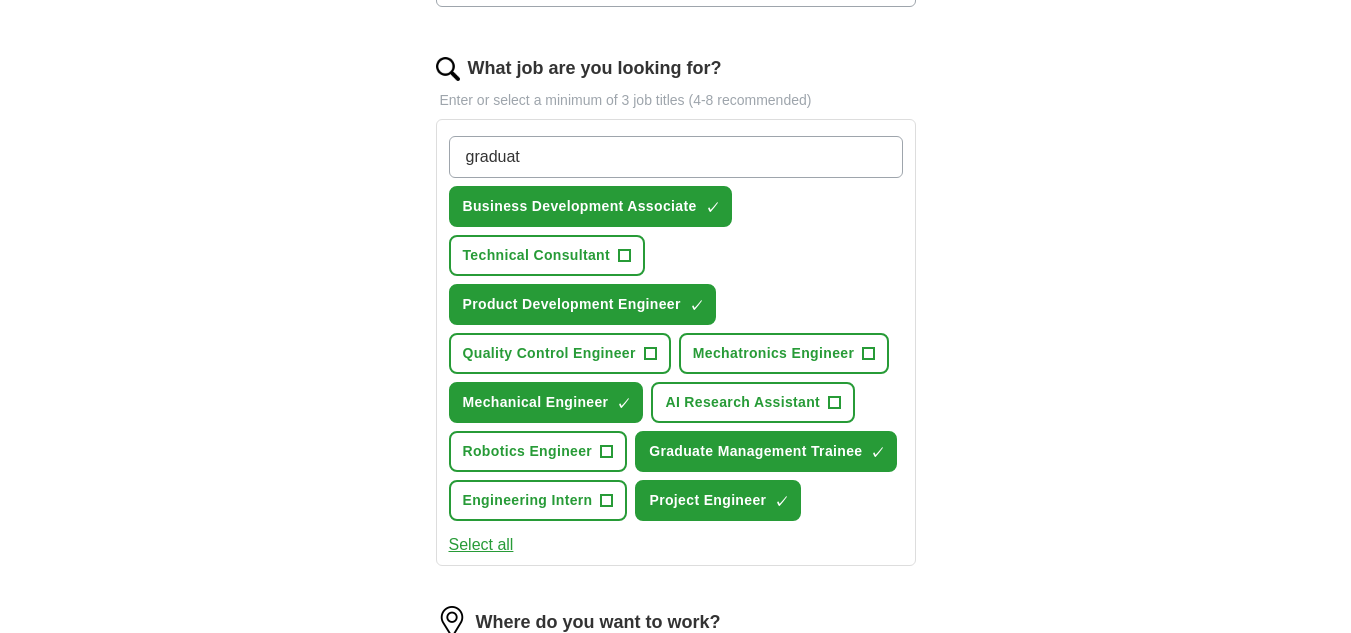type on "graduate" 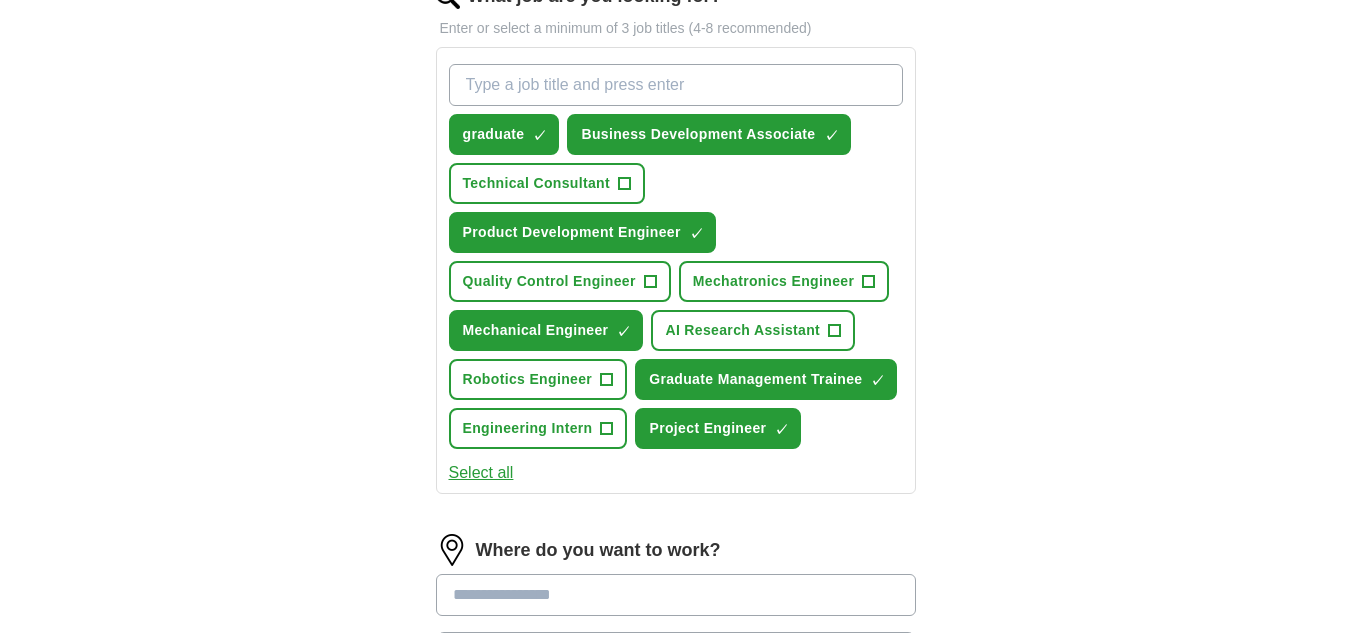 scroll, scrollTop: 687, scrollLeft: 0, axis: vertical 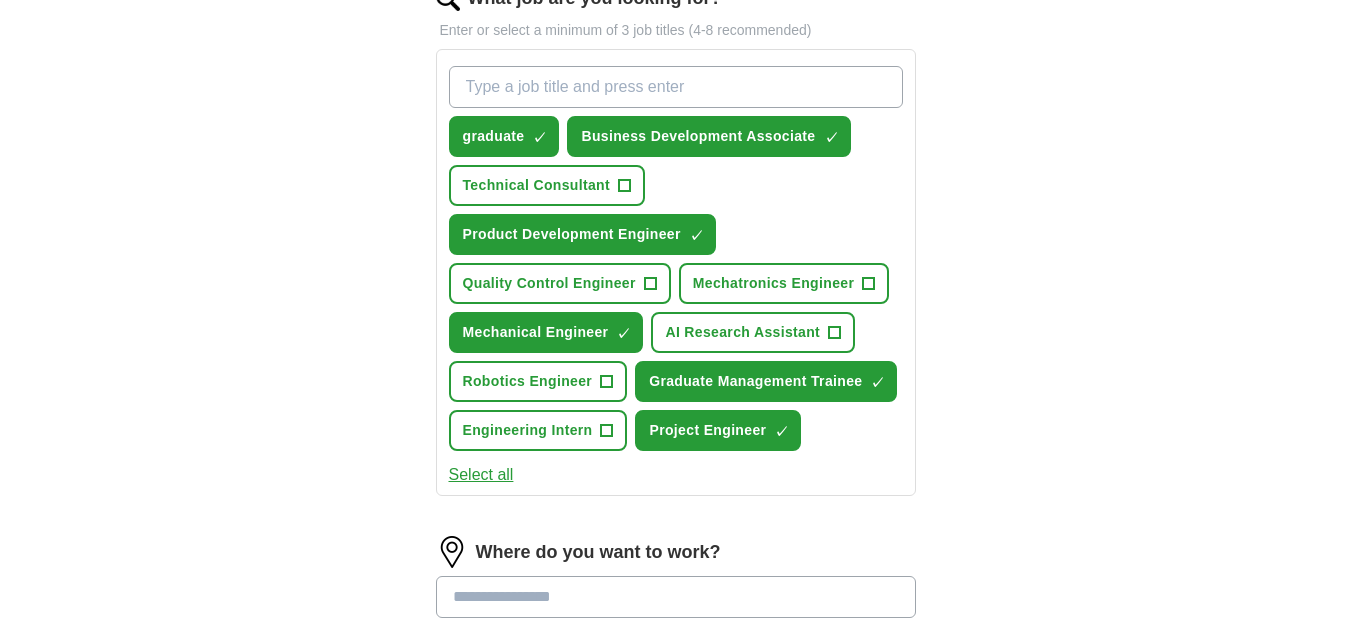 click on "What job are you looking for?" at bounding box center (676, 87) 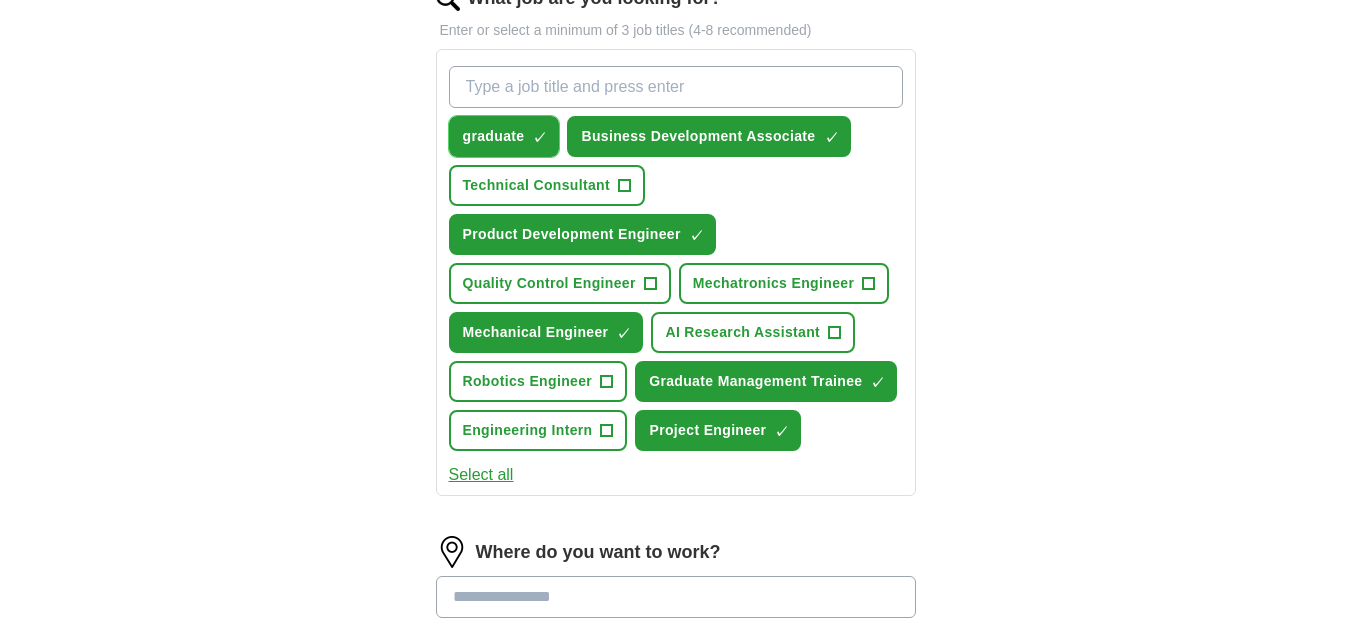 click on "×" at bounding box center [0, 0] 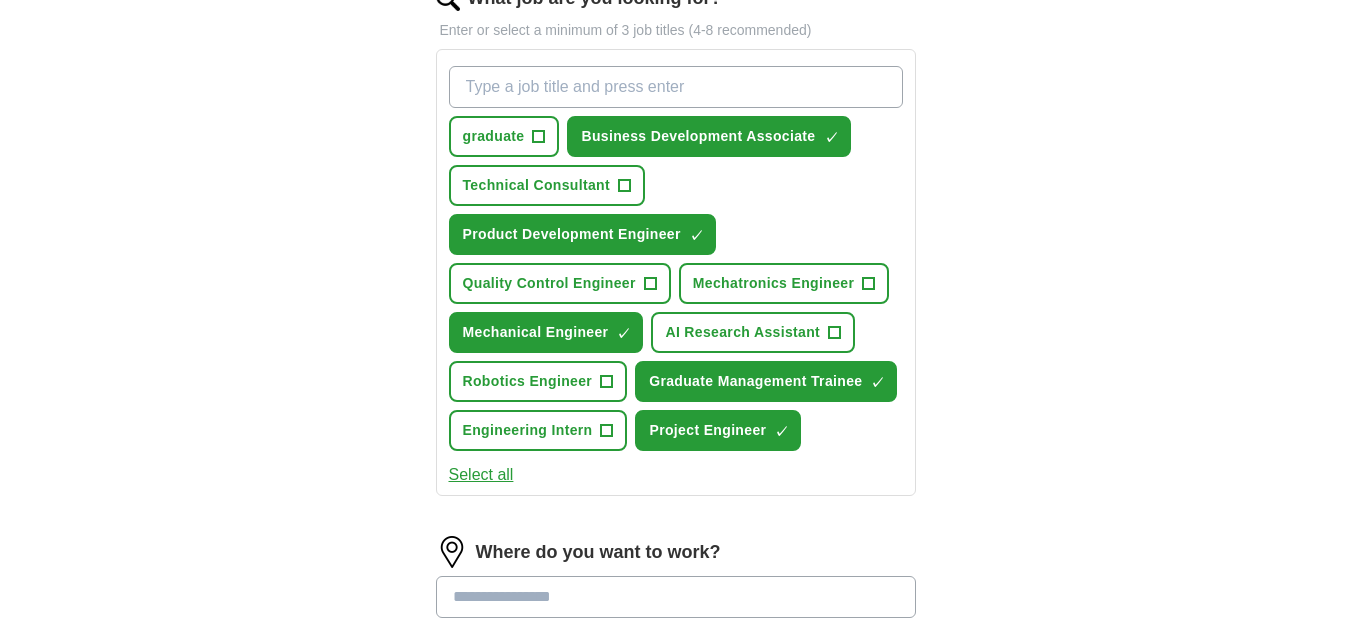 click on "What job are you looking for?" at bounding box center (676, 87) 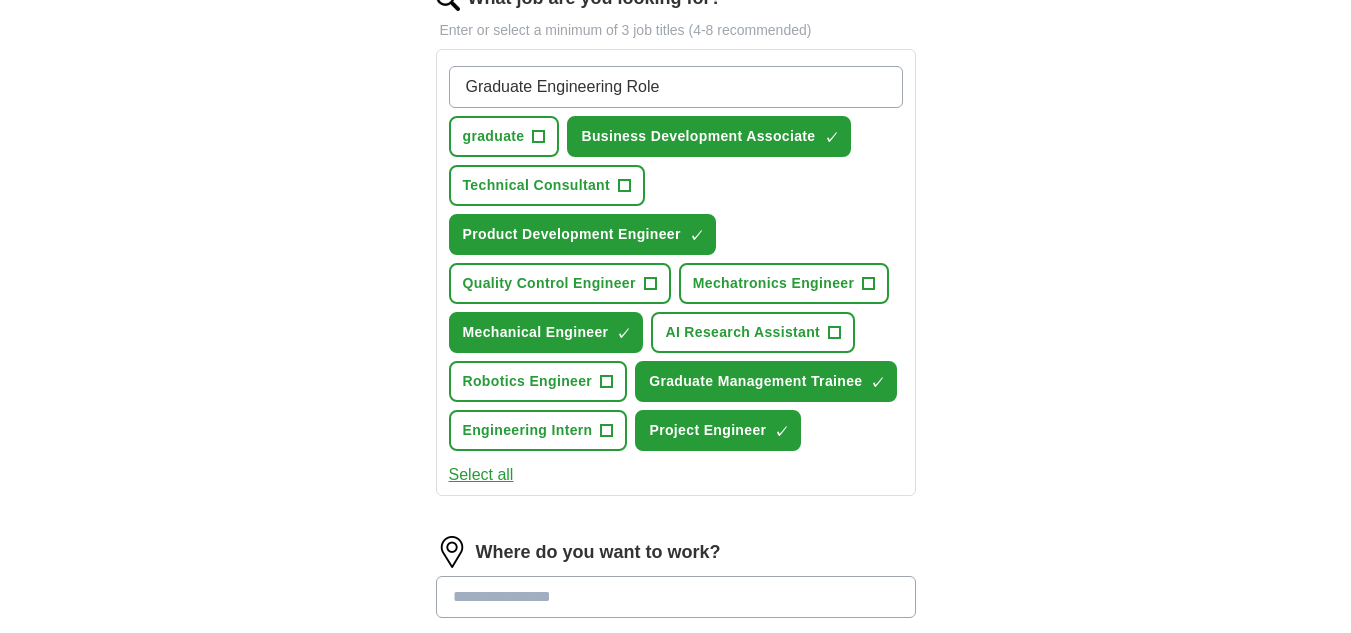 type on "Graduate Engineering Roles" 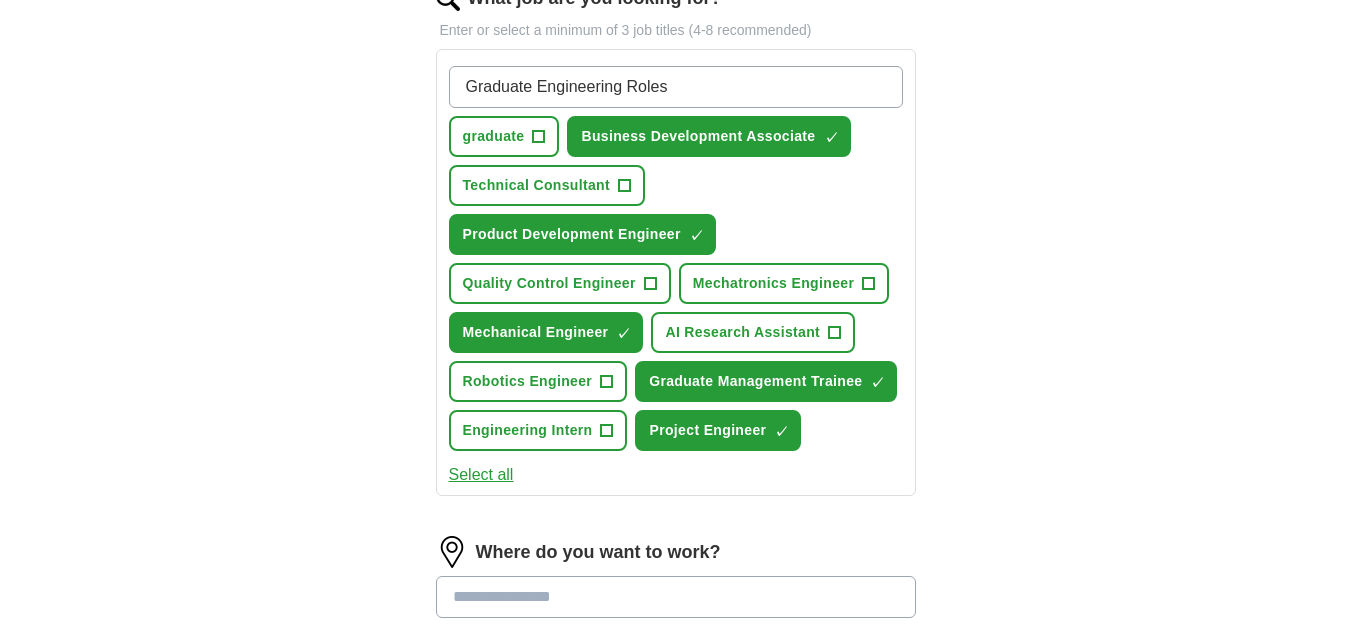 type 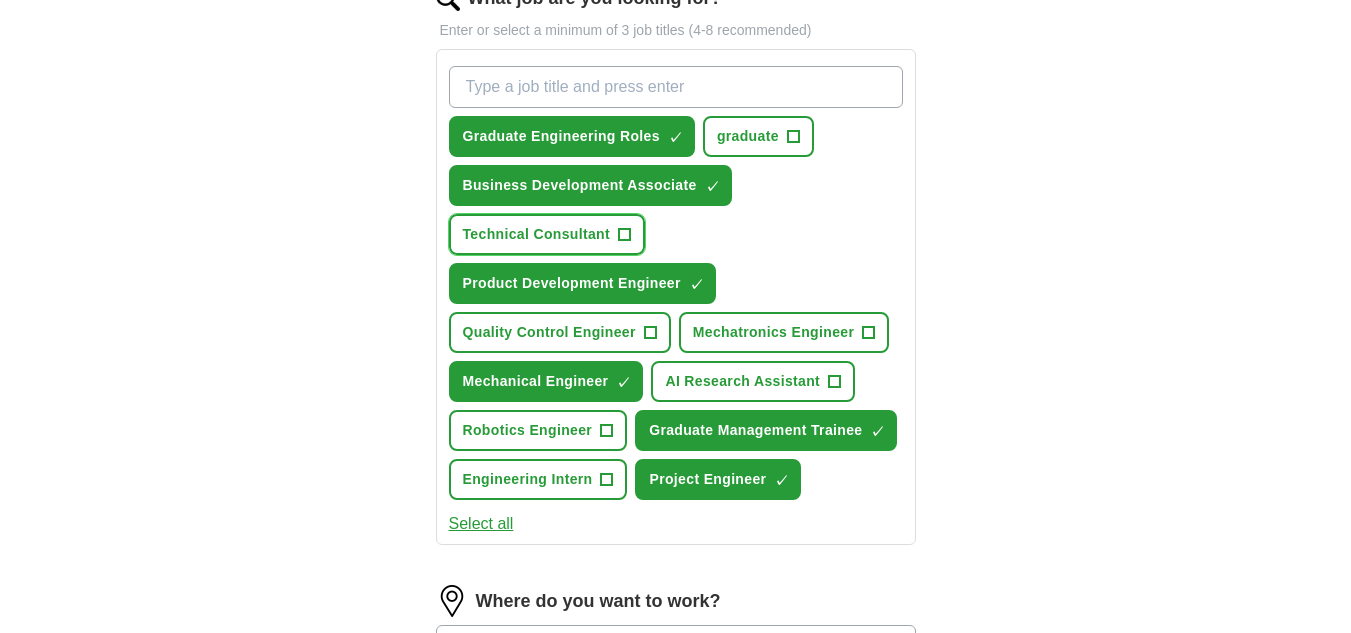 click on "Technical Consultant" at bounding box center (537, 234) 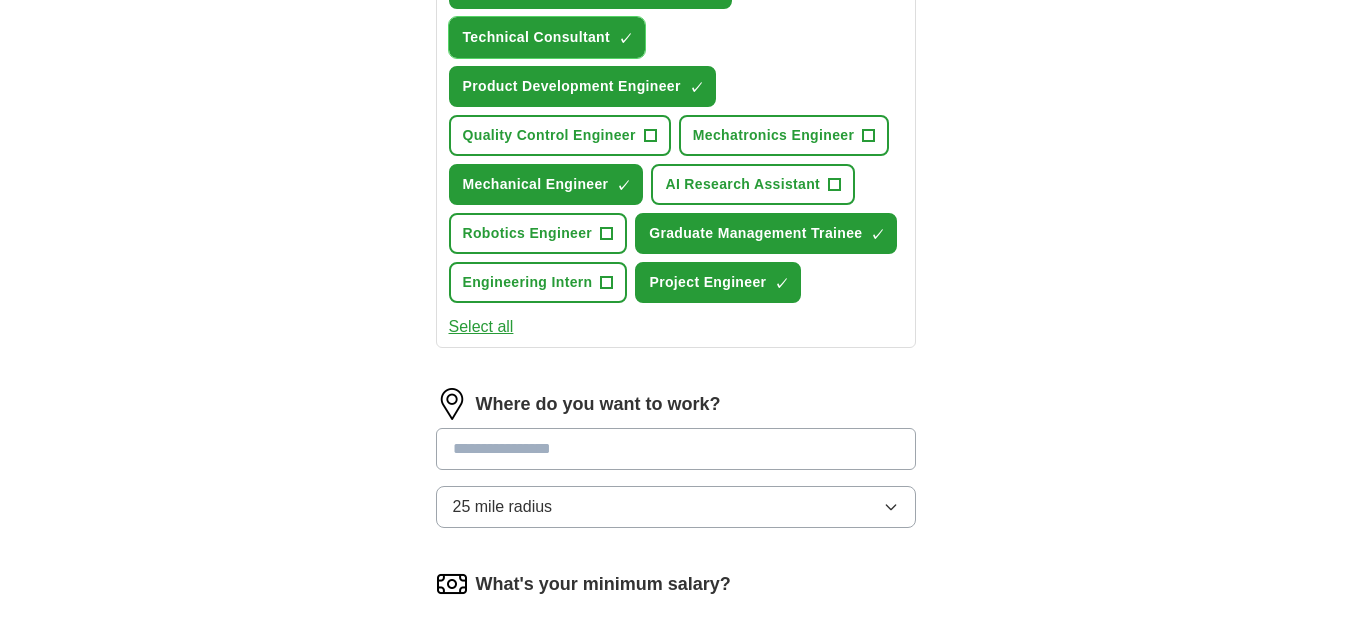 scroll, scrollTop: 1105, scrollLeft: 0, axis: vertical 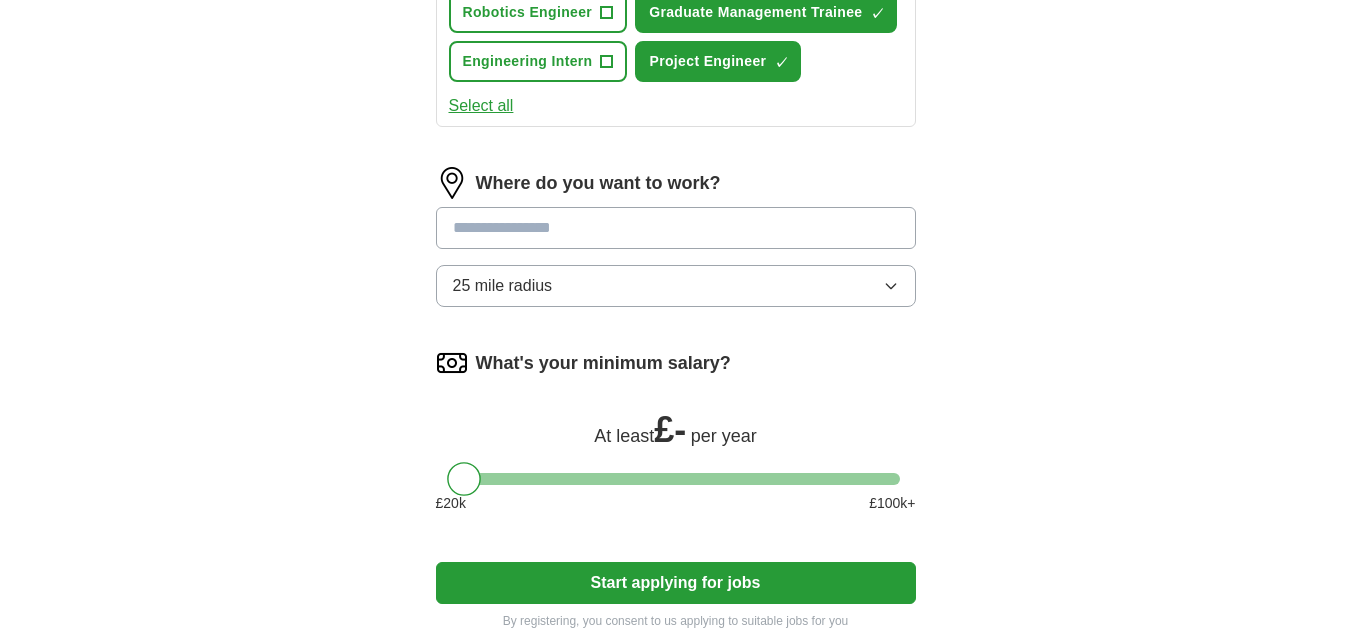 click at bounding box center (676, 228) 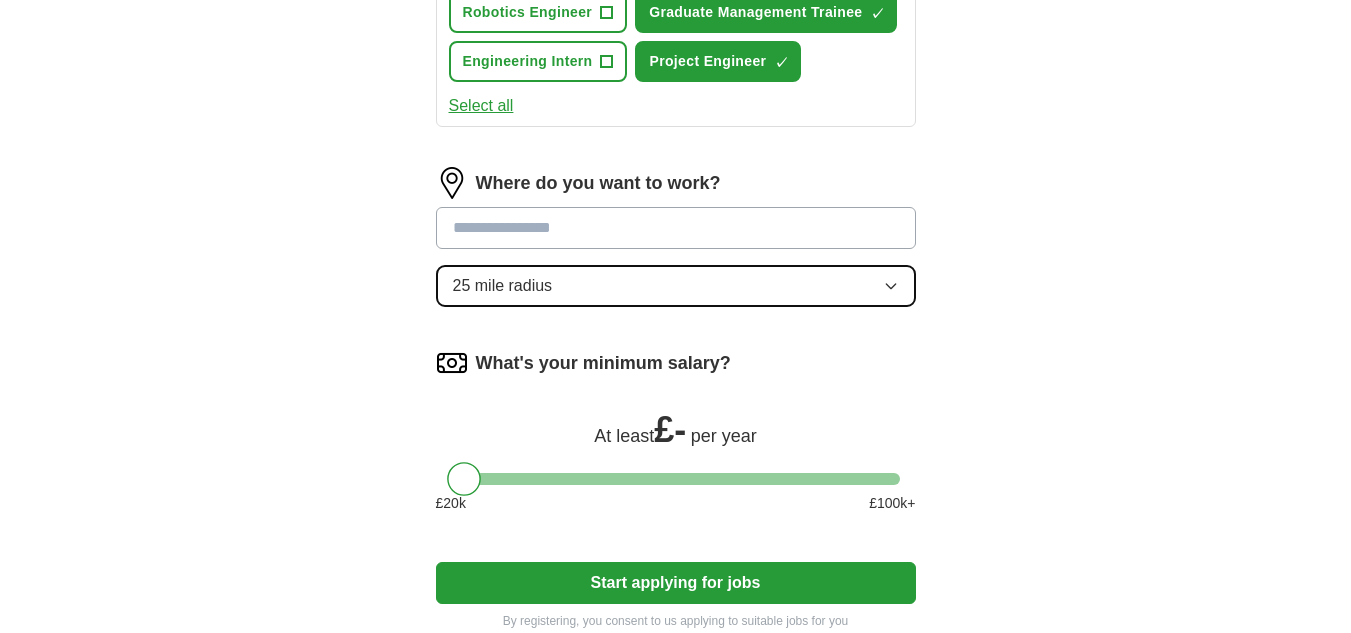 click on "25 mile radius" at bounding box center (676, 286) 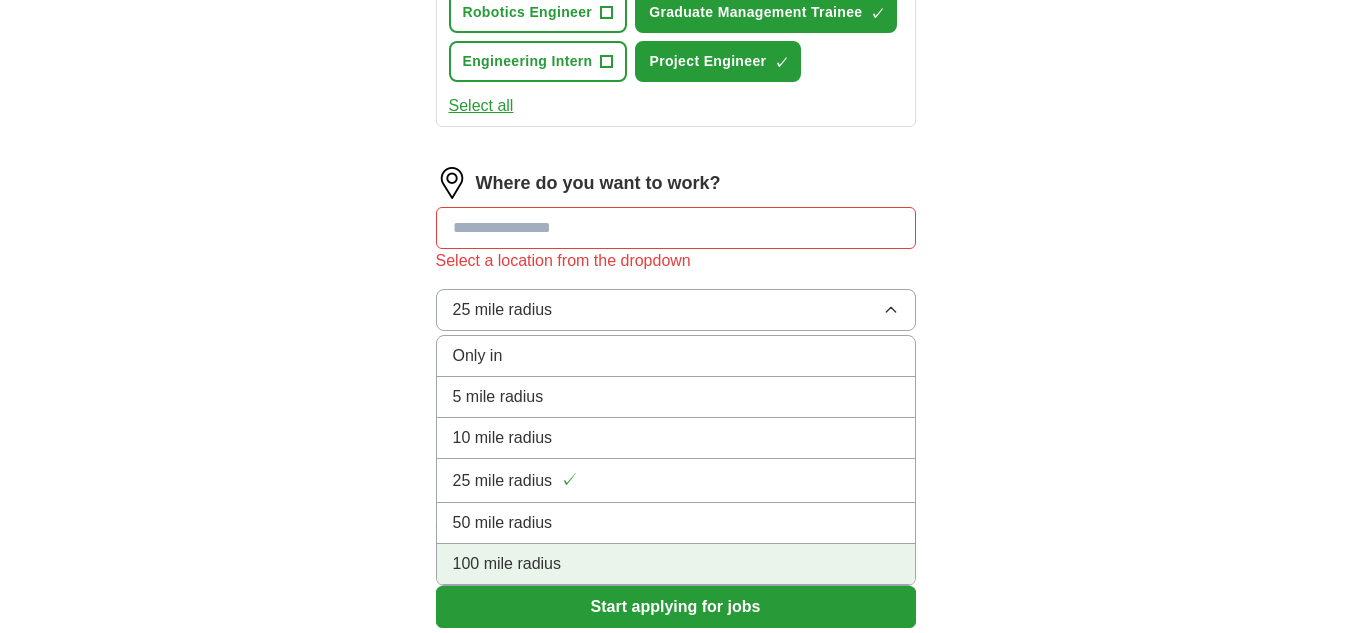 click on "100 mile radius" at bounding box center (507, 564) 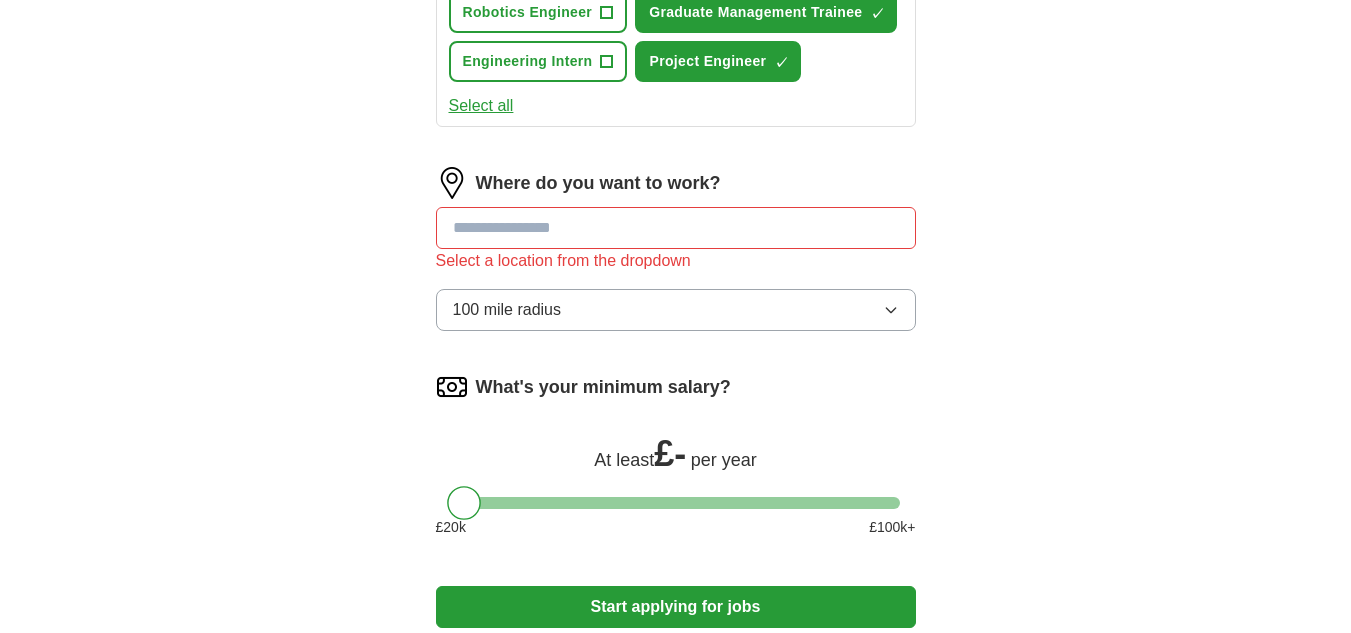 click at bounding box center (676, 228) 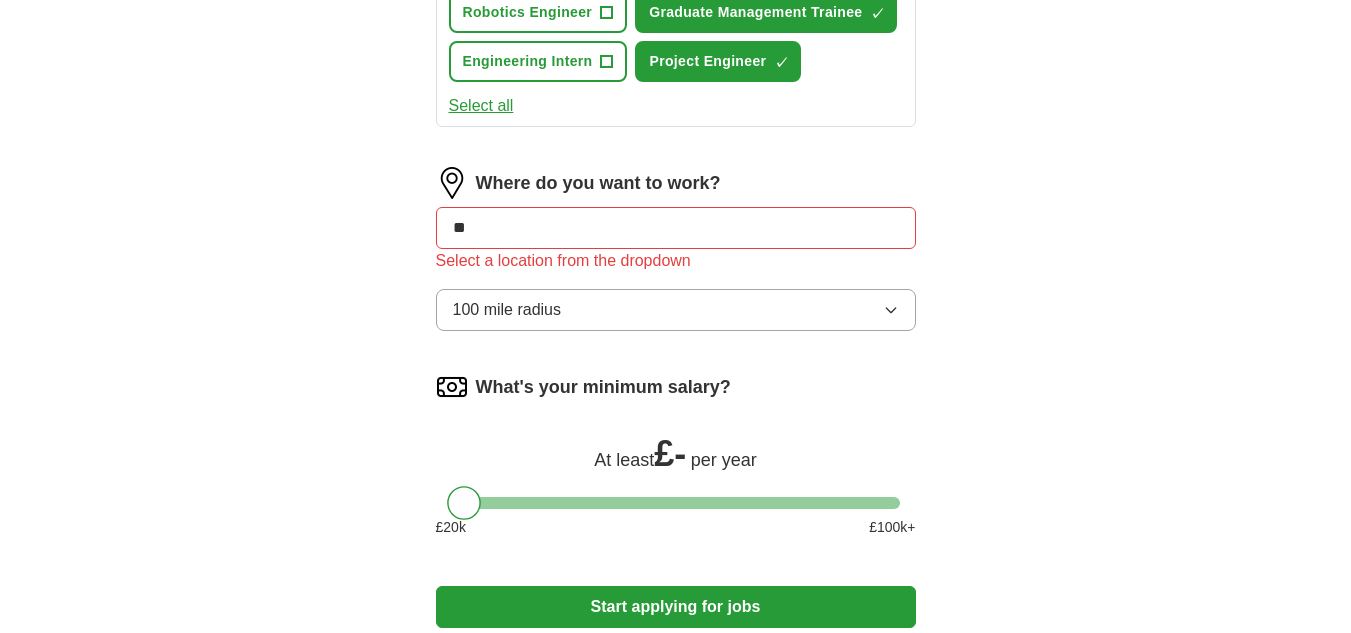 type on "***" 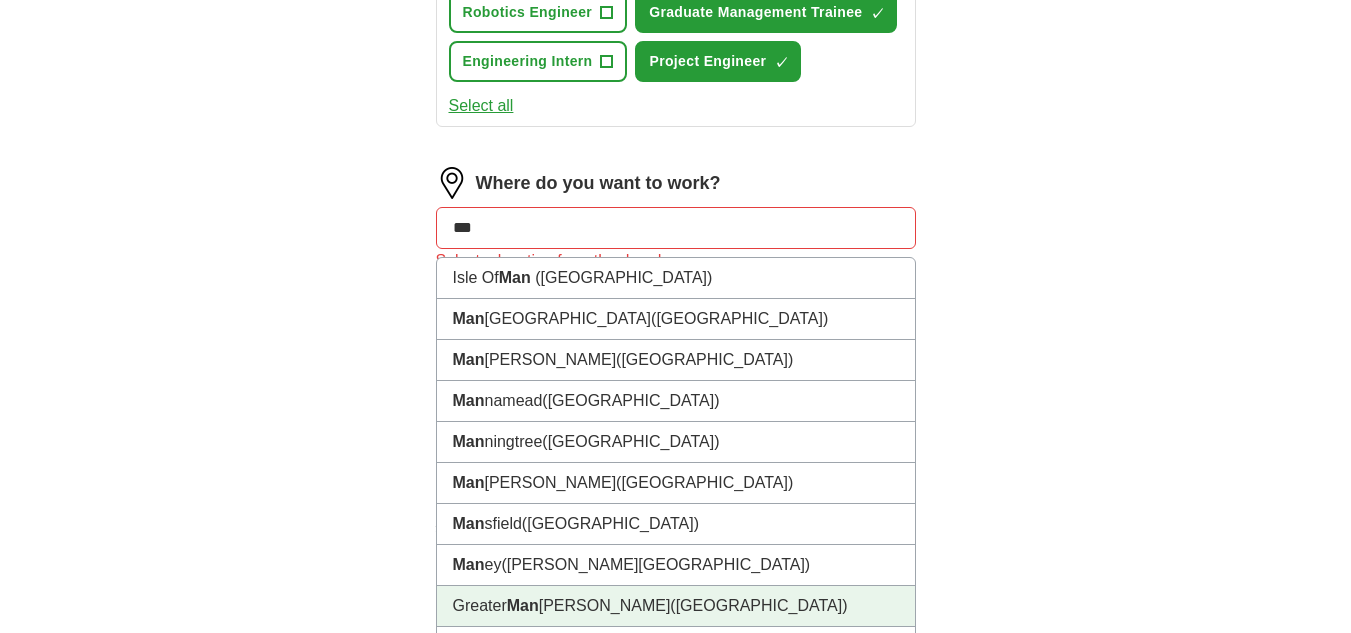 click on "Greater  Man [PERSON_NAME]  ([GEOGRAPHIC_DATA])" at bounding box center (676, 606) 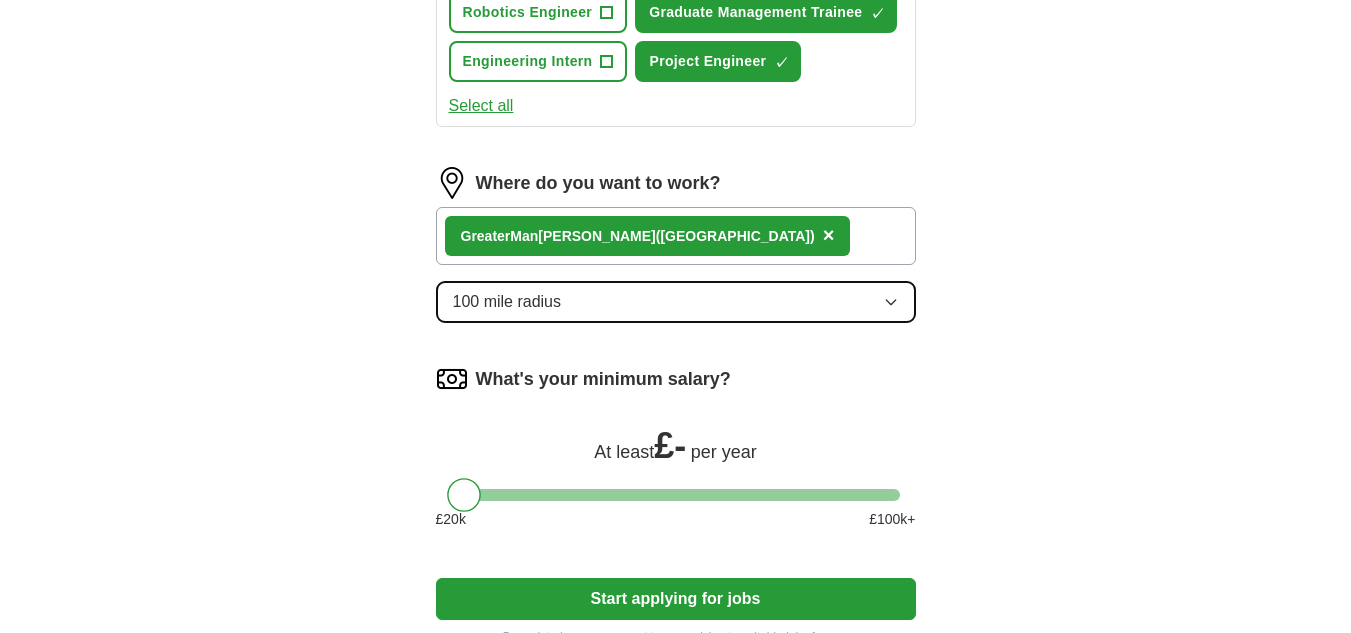 click on "100 mile radius" at bounding box center (676, 302) 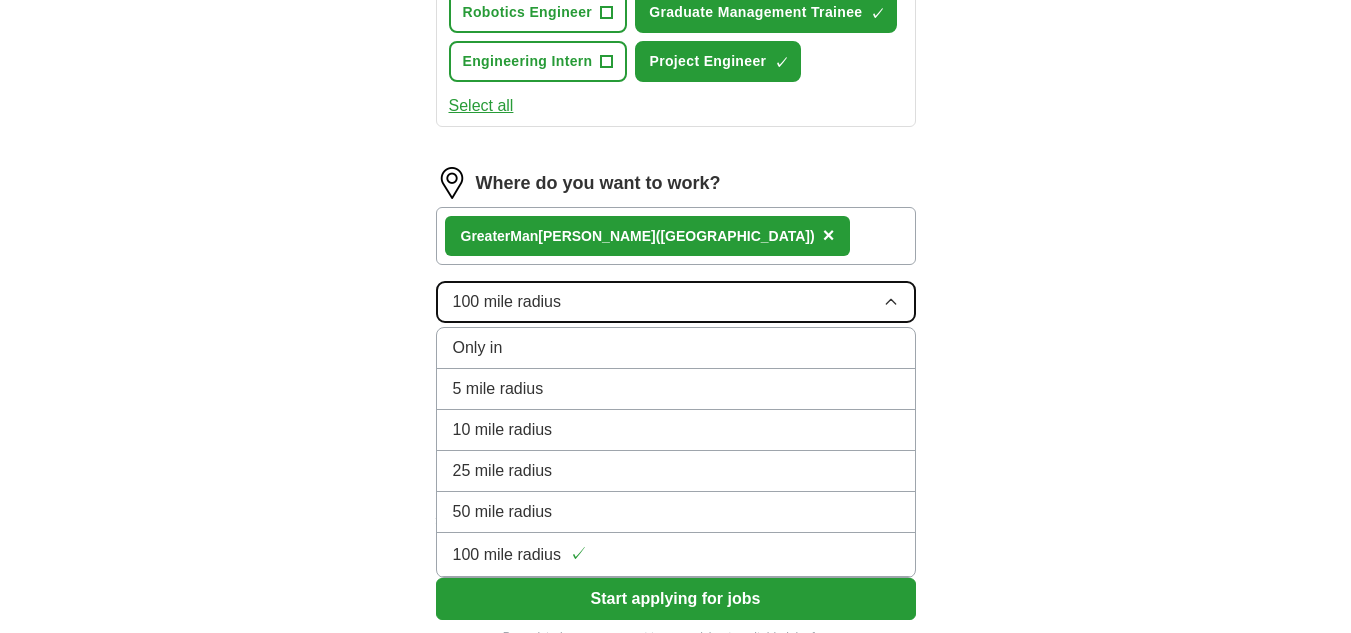click on "100 mile radius" at bounding box center (676, 302) 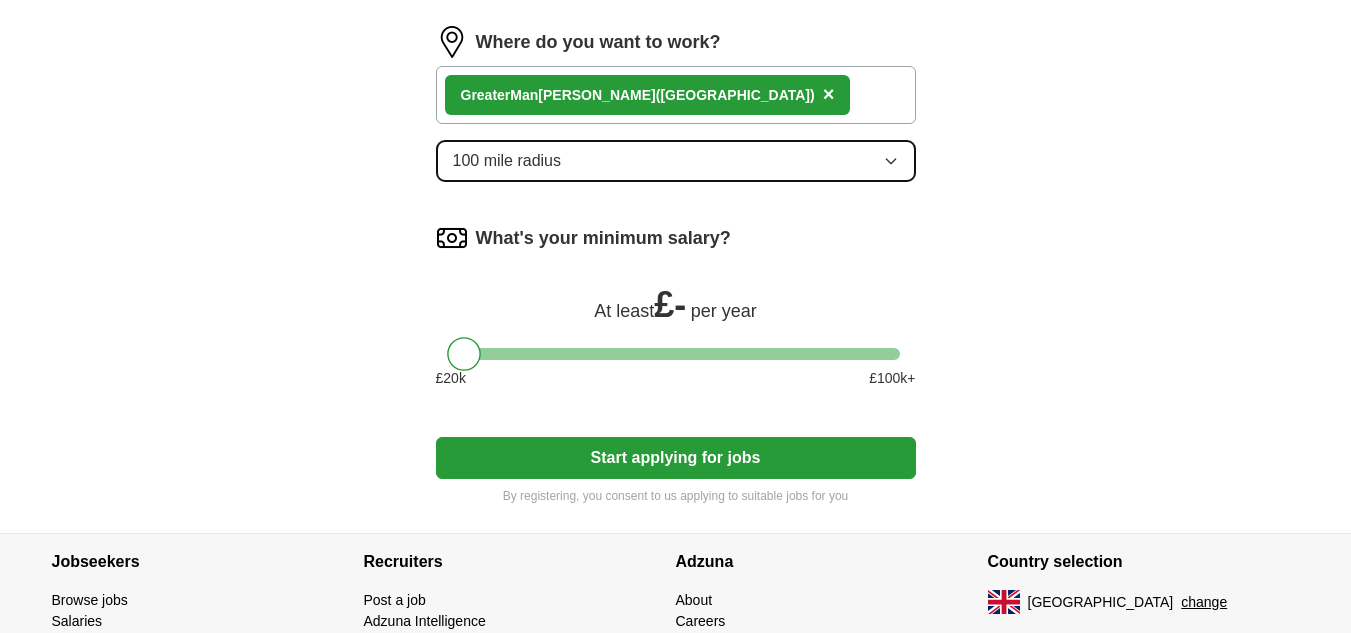 scroll, scrollTop: 1240, scrollLeft: 0, axis: vertical 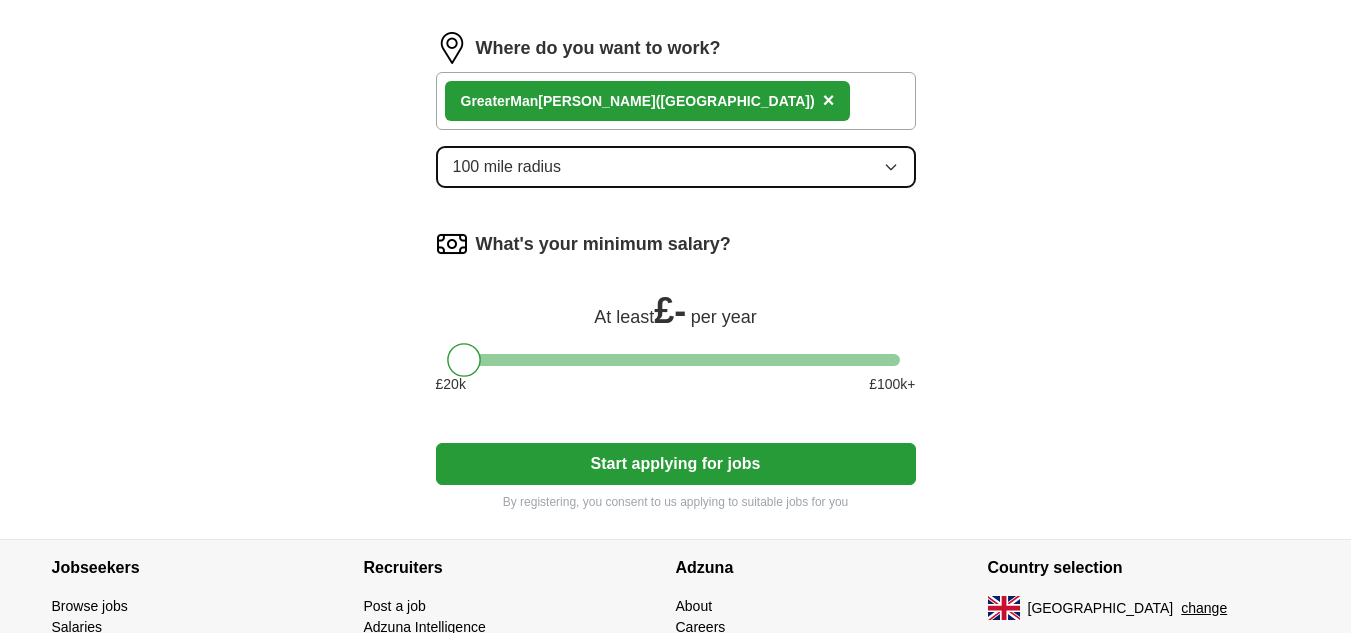 click on "100 mile radius" at bounding box center [676, 167] 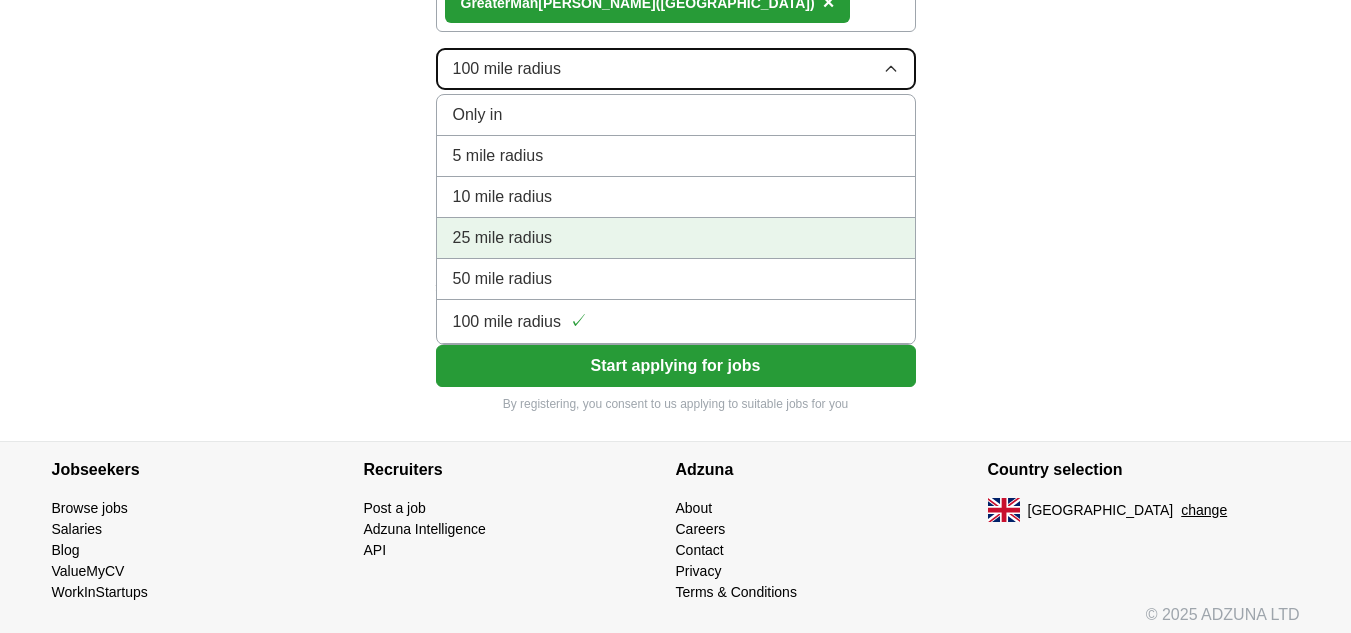scroll, scrollTop: 1348, scrollLeft: 0, axis: vertical 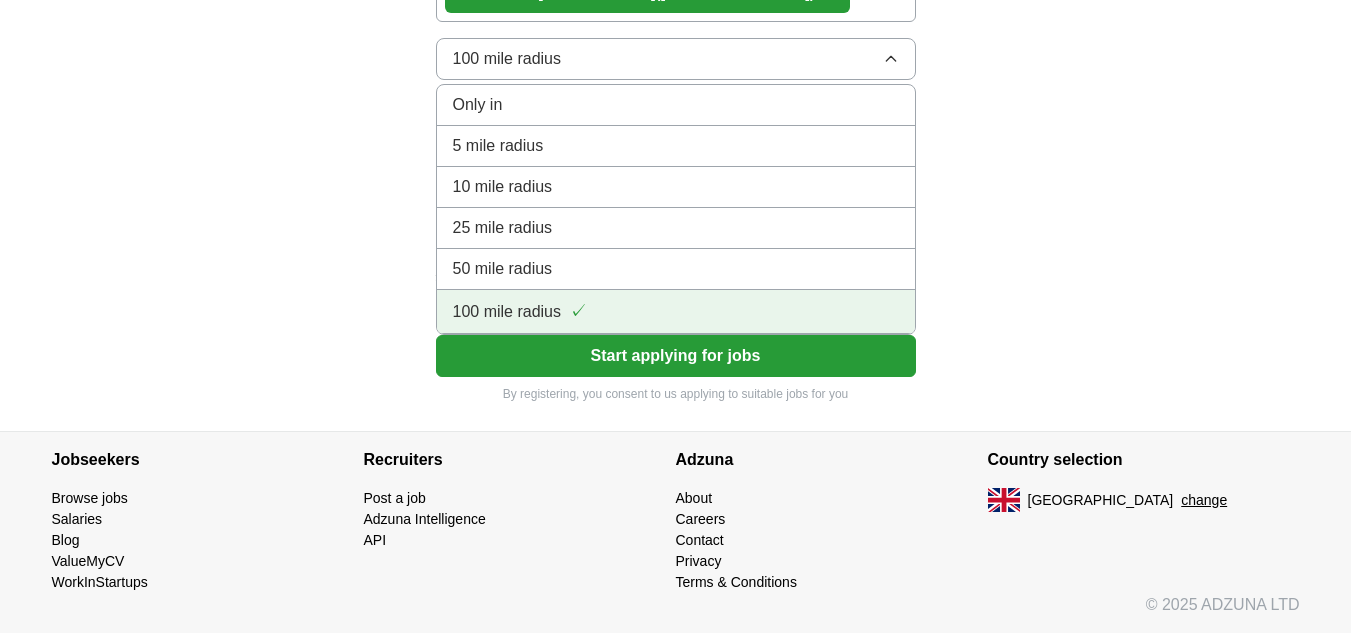 click on "100 mile radius ✓" at bounding box center [676, 311] 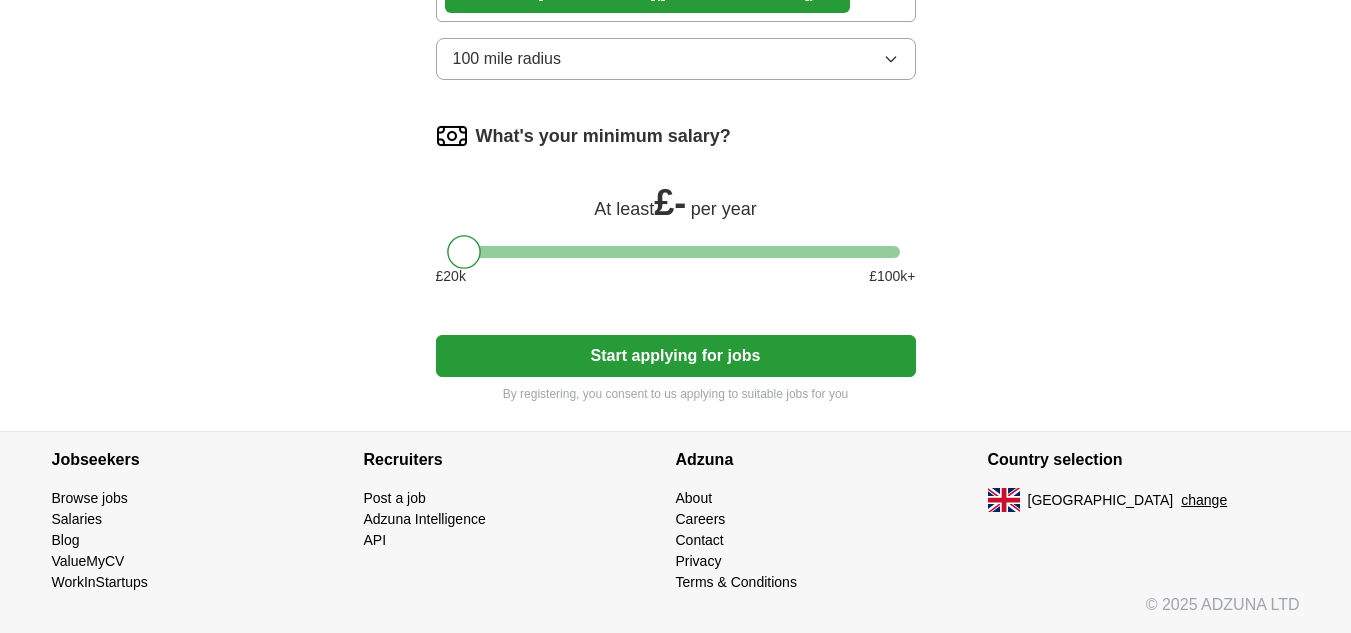 click at bounding box center (676, 252) 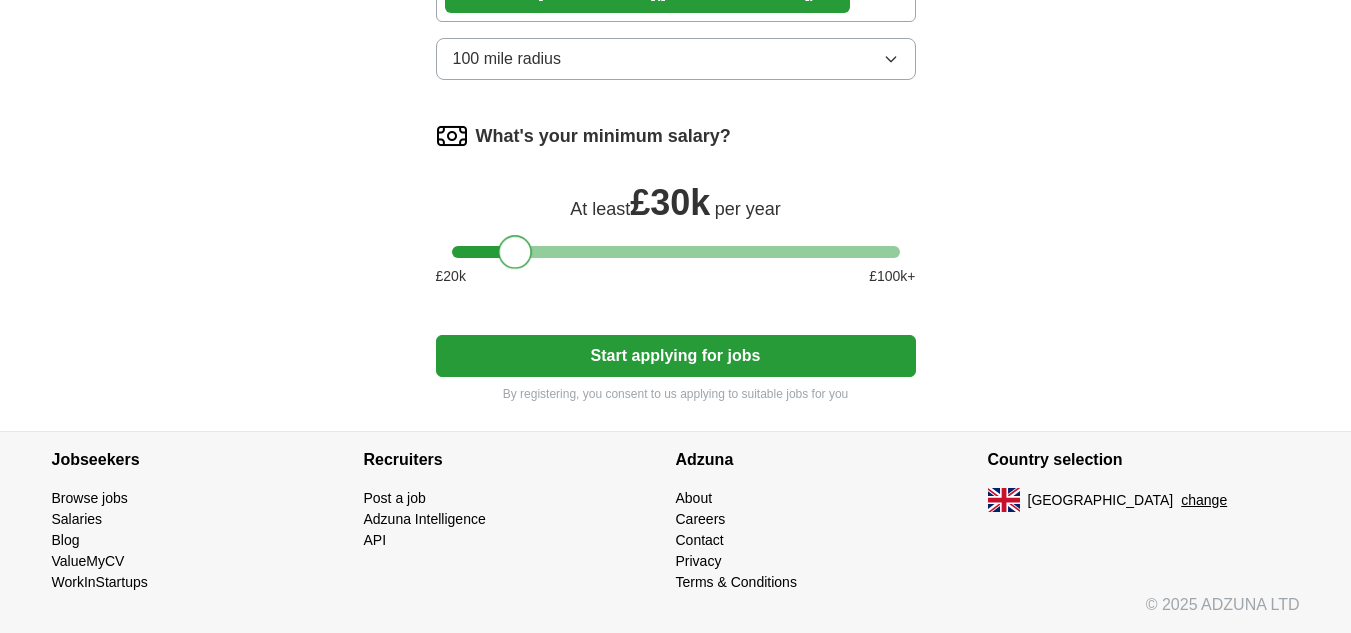 drag, startPoint x: 681, startPoint y: 255, endPoint x: 519, endPoint y: 253, distance: 162.01234 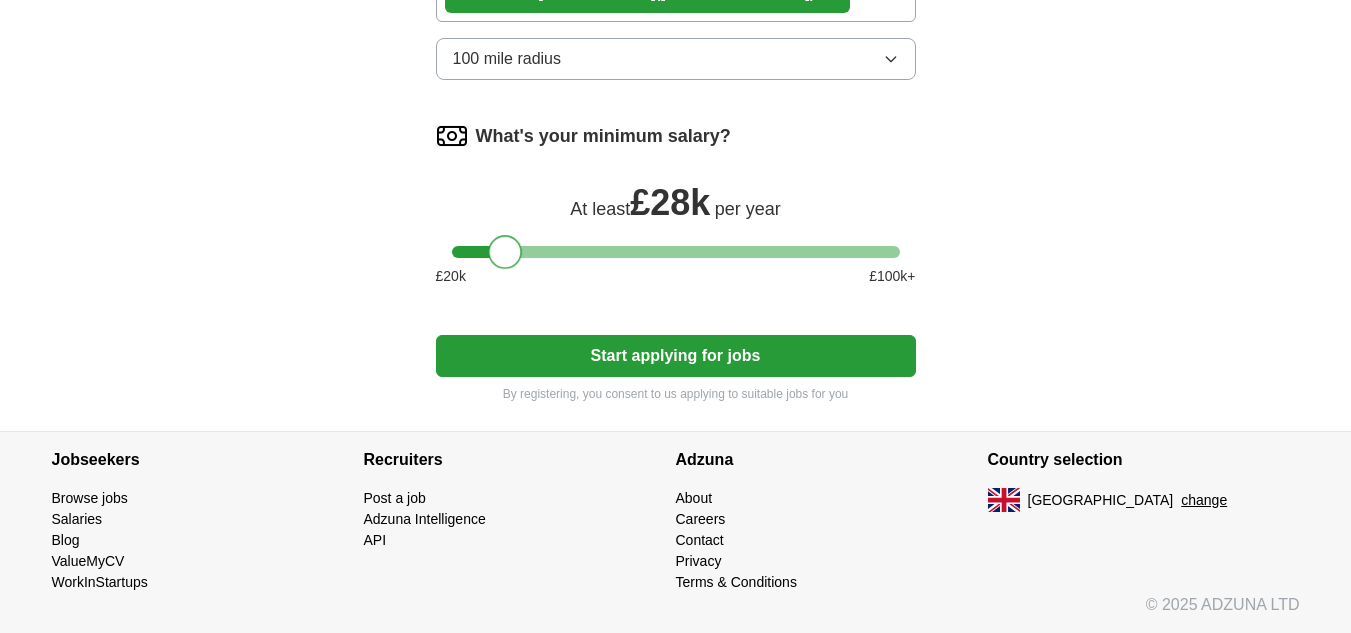 click at bounding box center [505, 252] 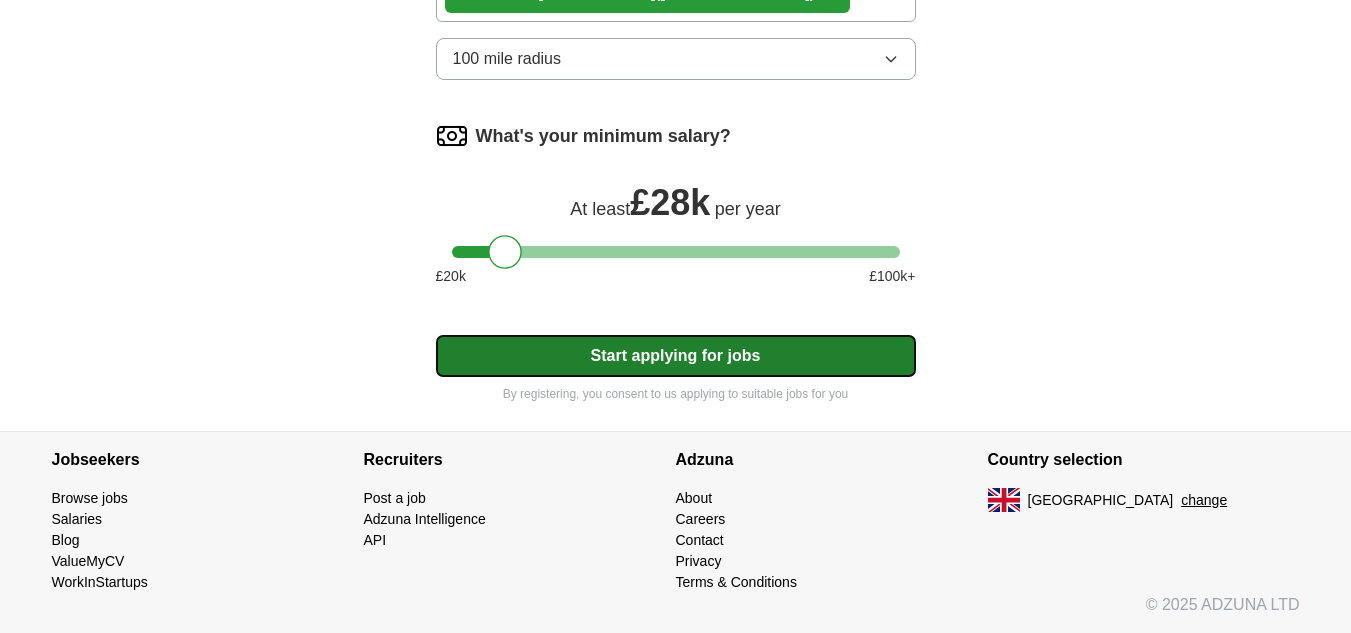 click on "Start applying for jobs" at bounding box center [676, 356] 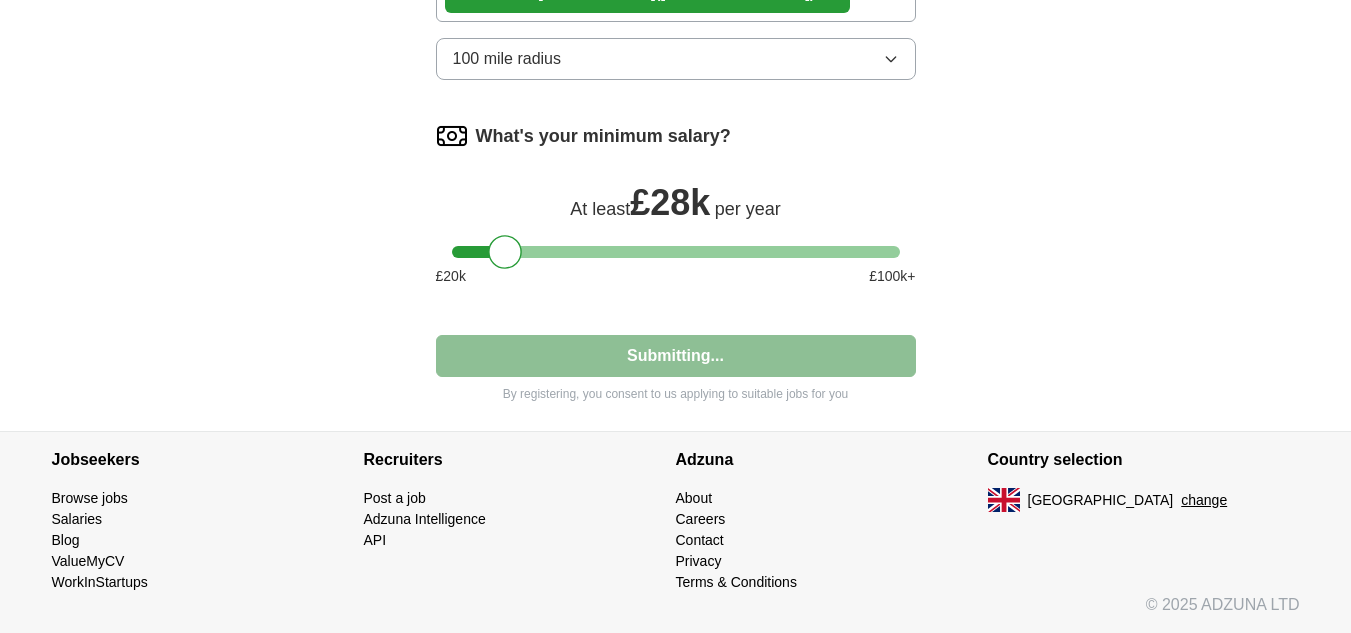 select on "**" 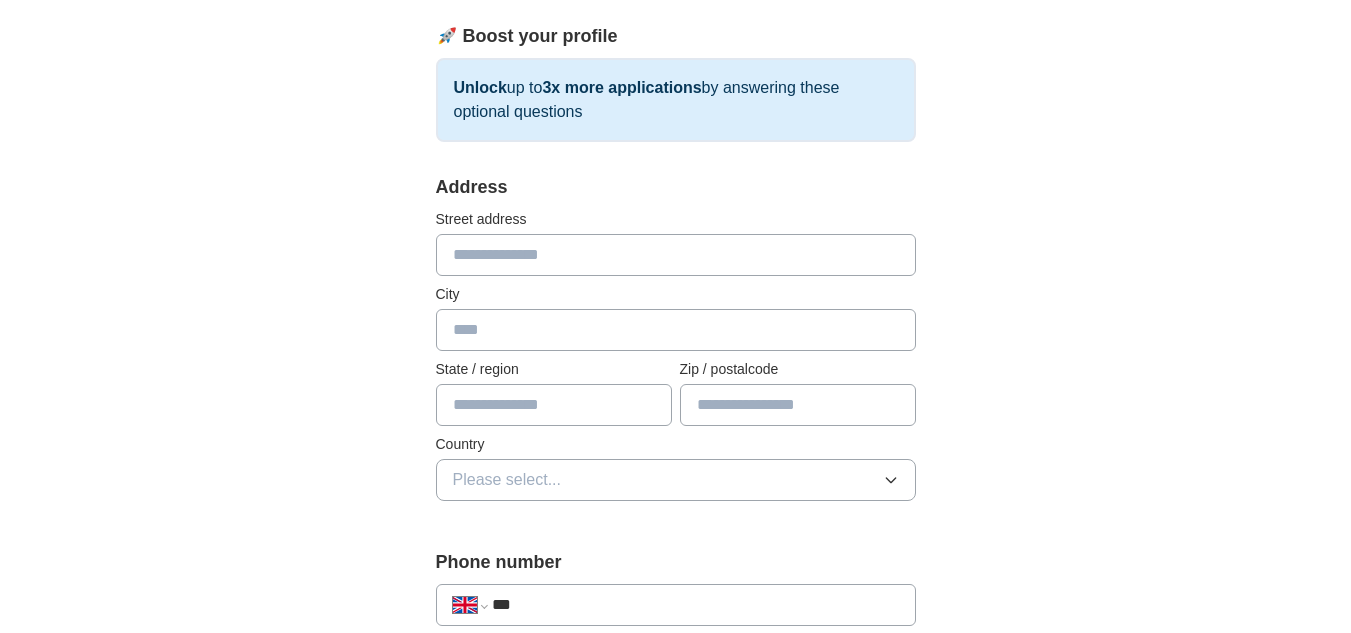 scroll, scrollTop: 278, scrollLeft: 0, axis: vertical 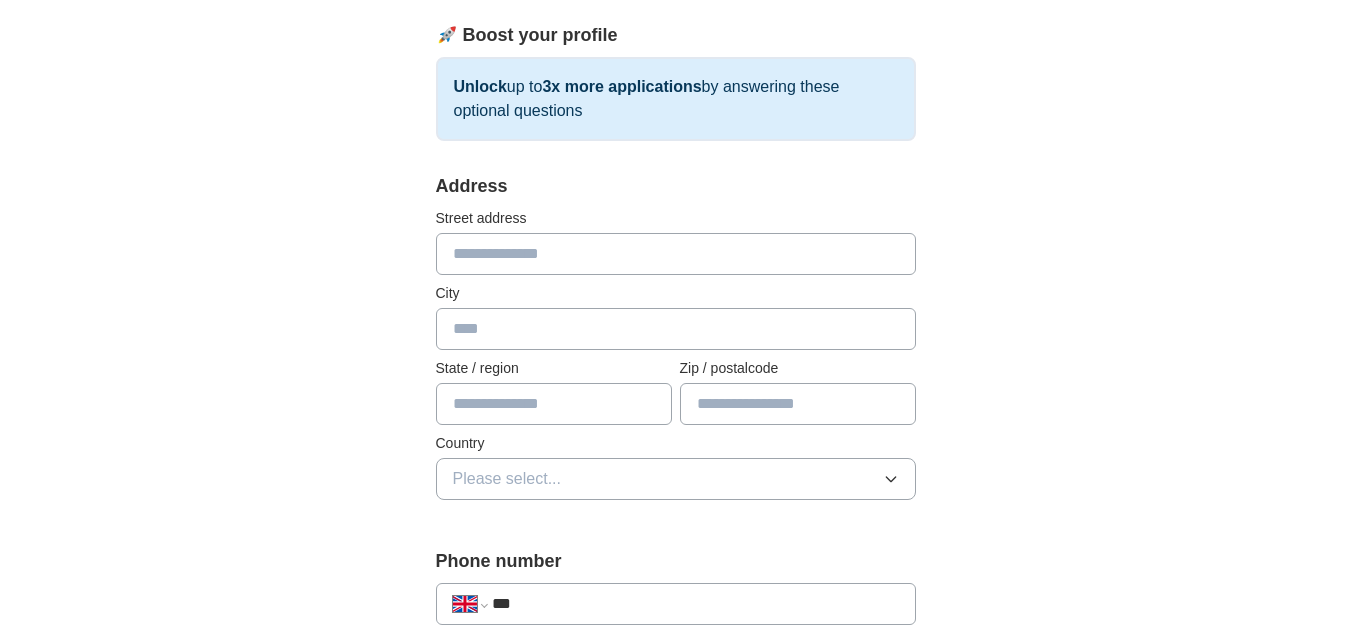 click at bounding box center (676, 254) 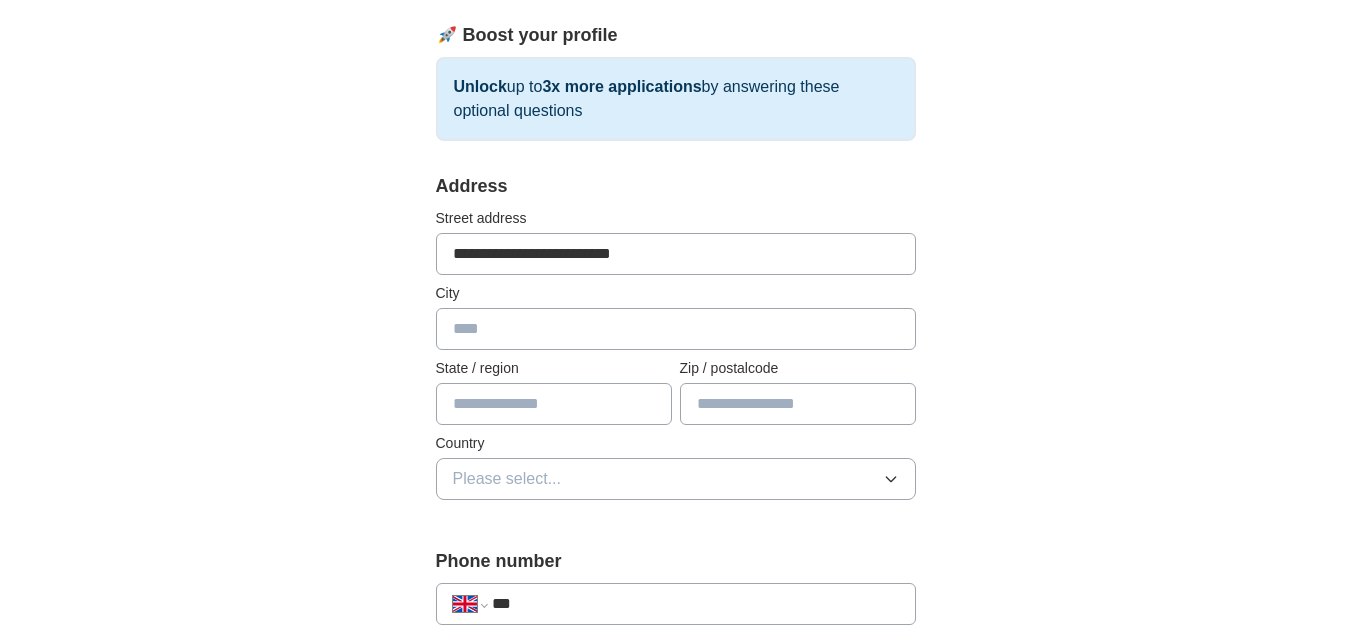 type on "*********" 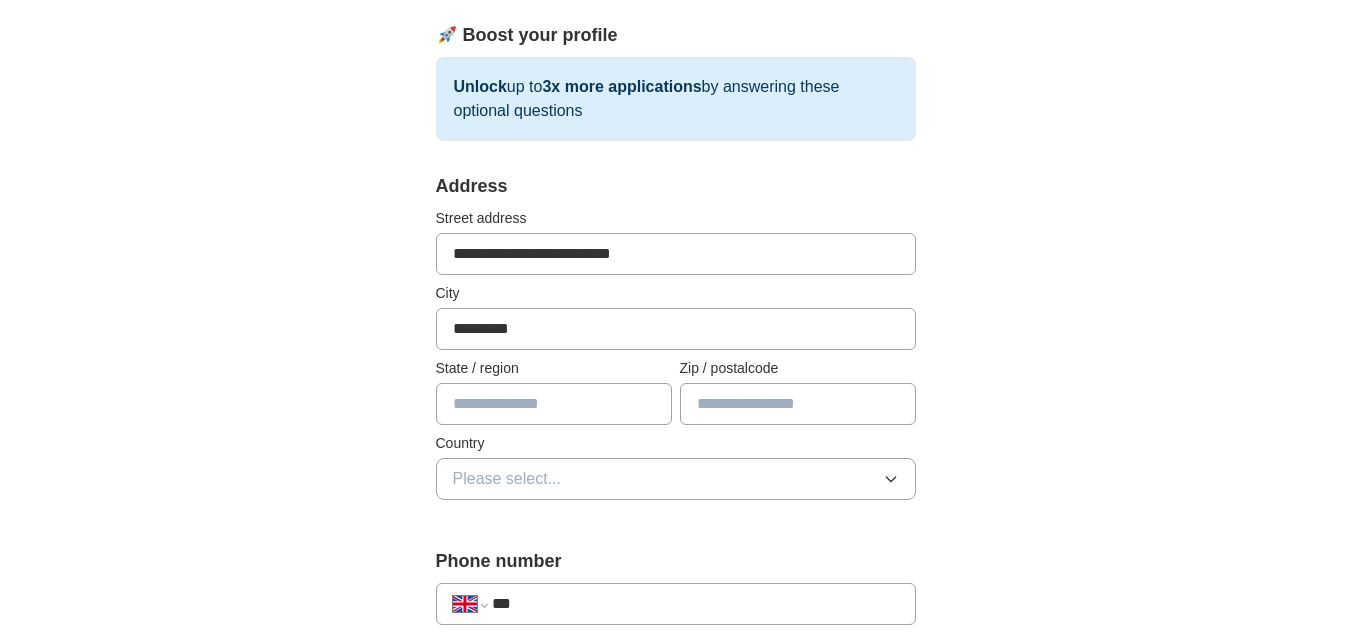 type on "******" 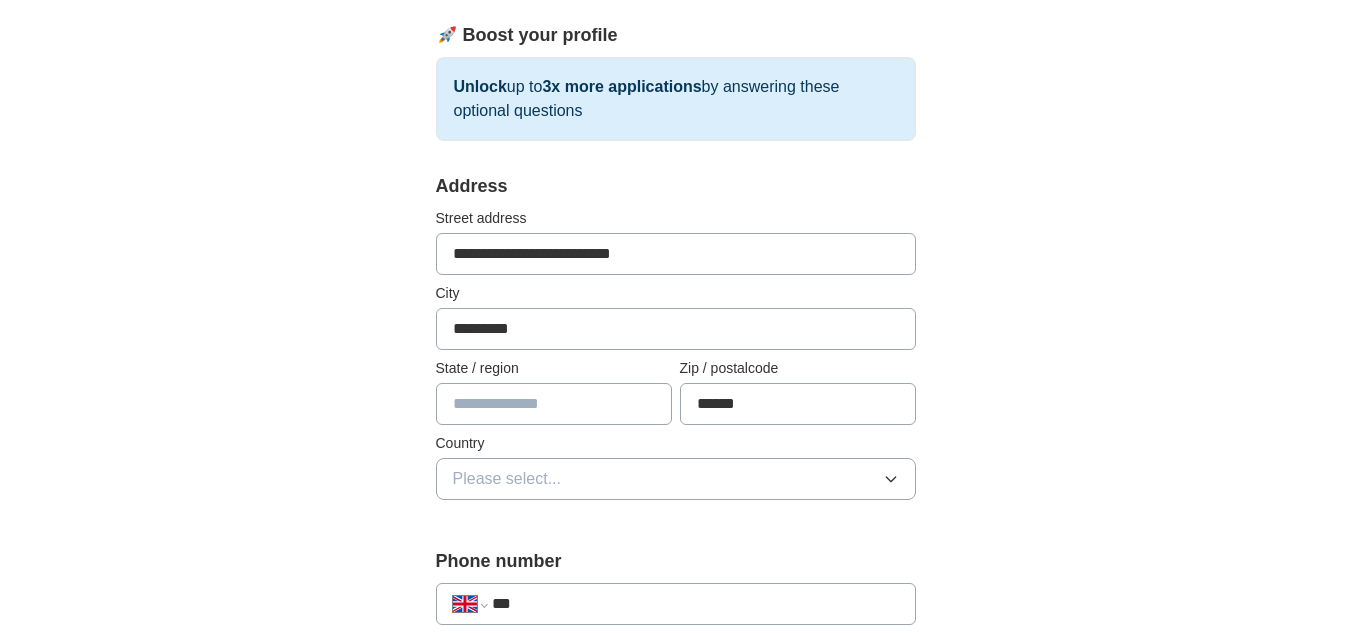 scroll, scrollTop: 384, scrollLeft: 0, axis: vertical 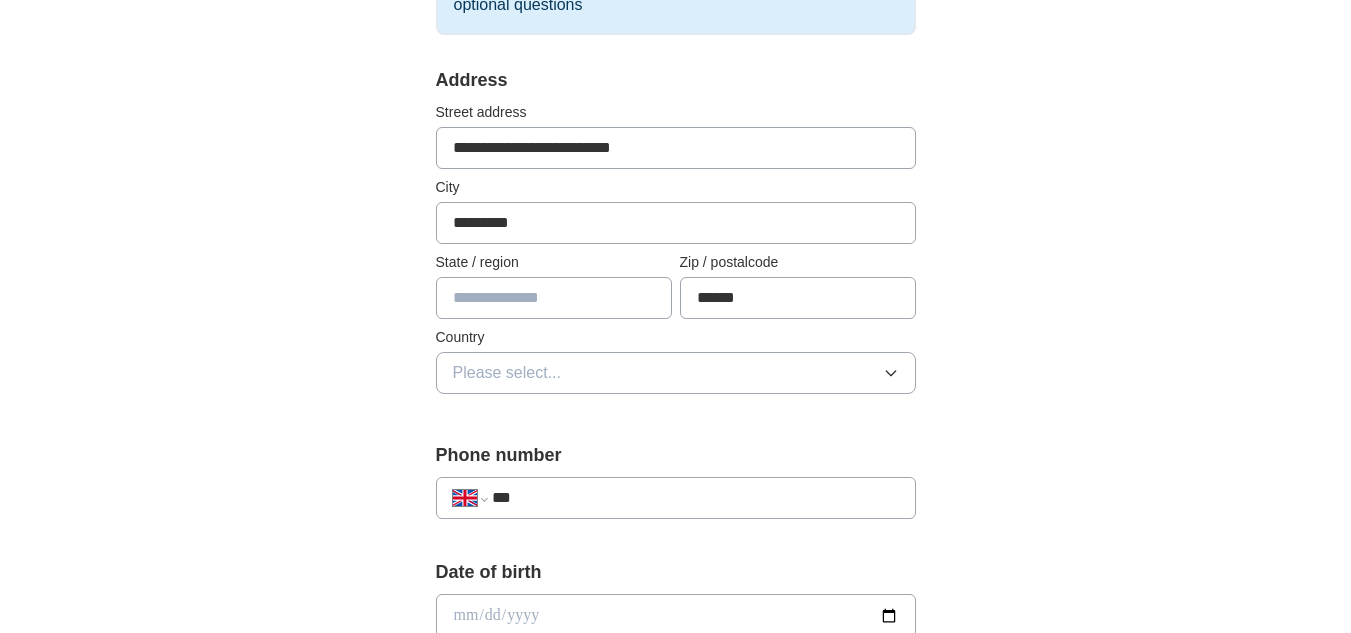 click at bounding box center [554, 298] 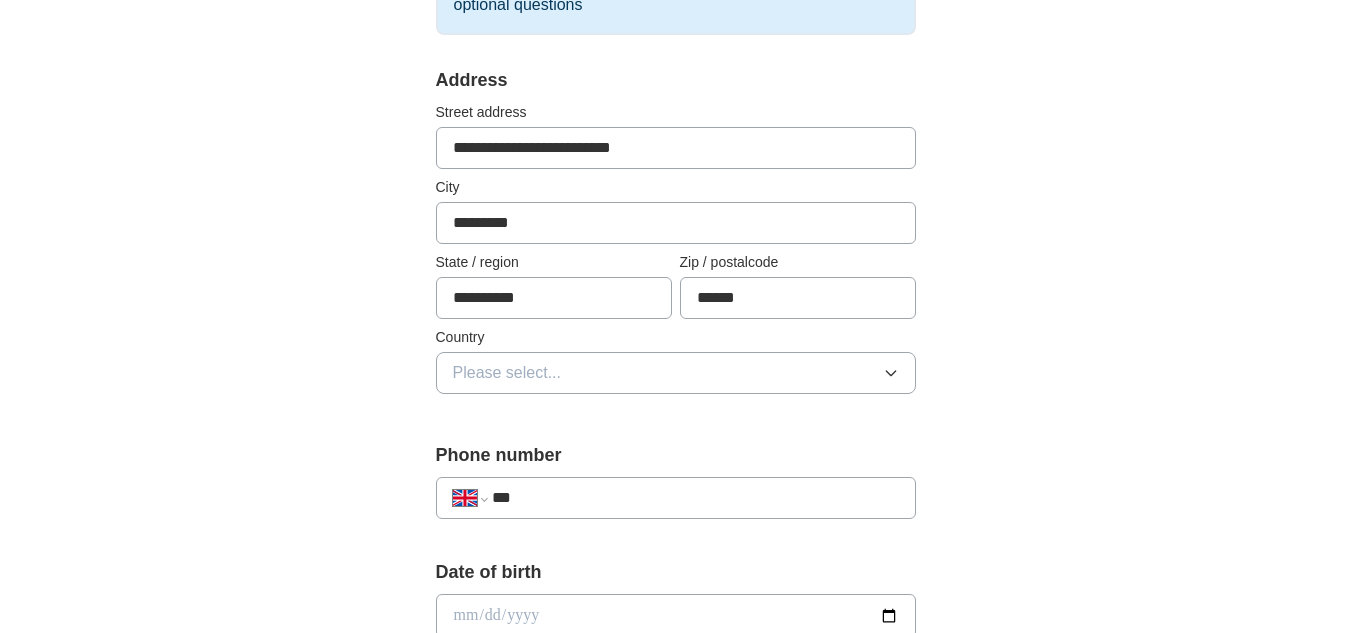 type on "**********" 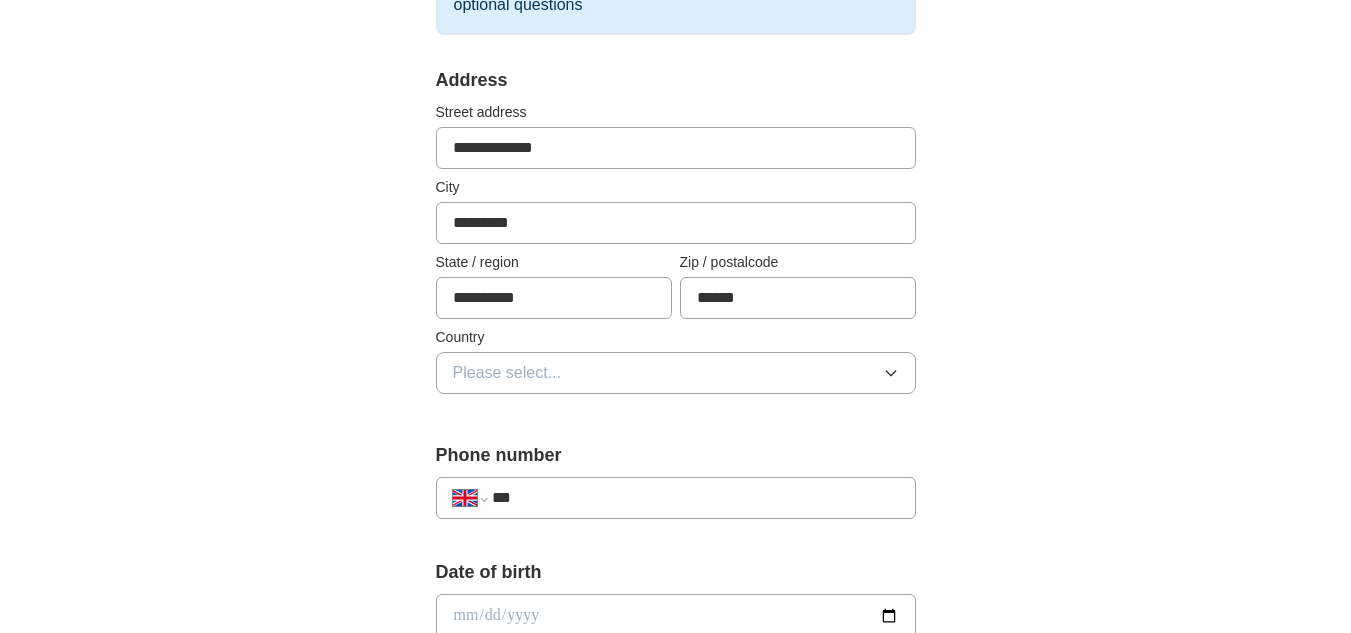 drag, startPoint x: 576, startPoint y: 226, endPoint x: 380, endPoint y: 226, distance: 196 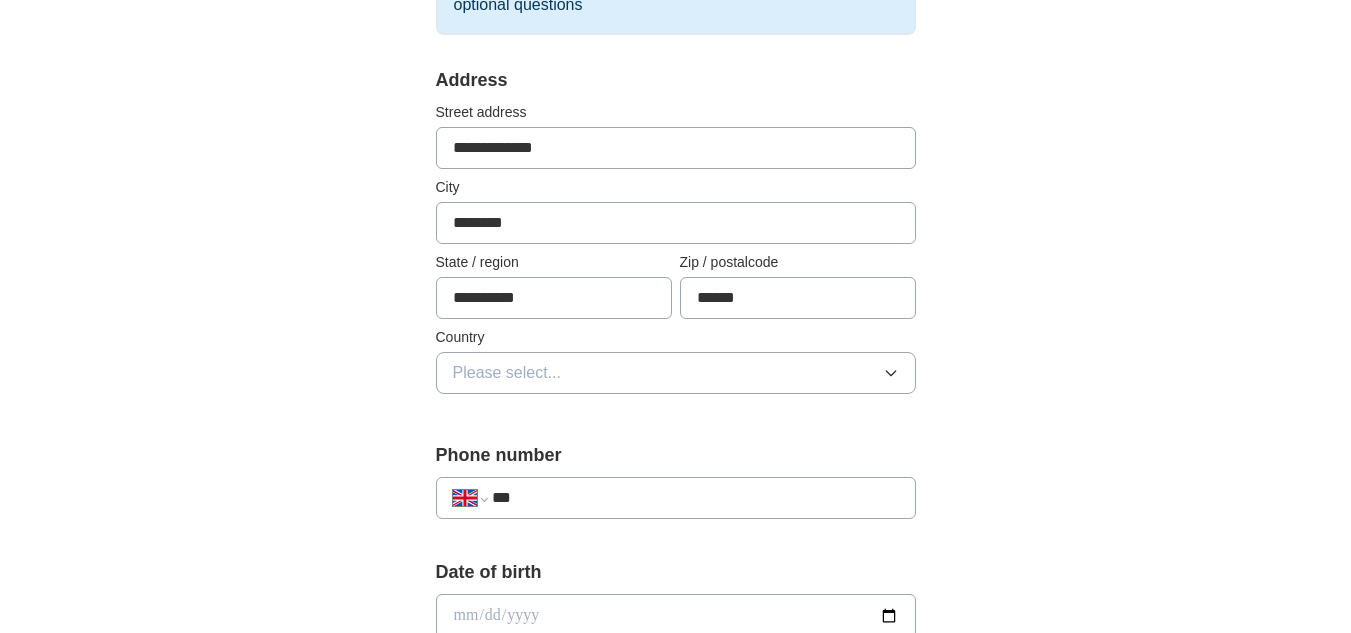 drag, startPoint x: 567, startPoint y: 306, endPoint x: 383, endPoint y: 306, distance: 184 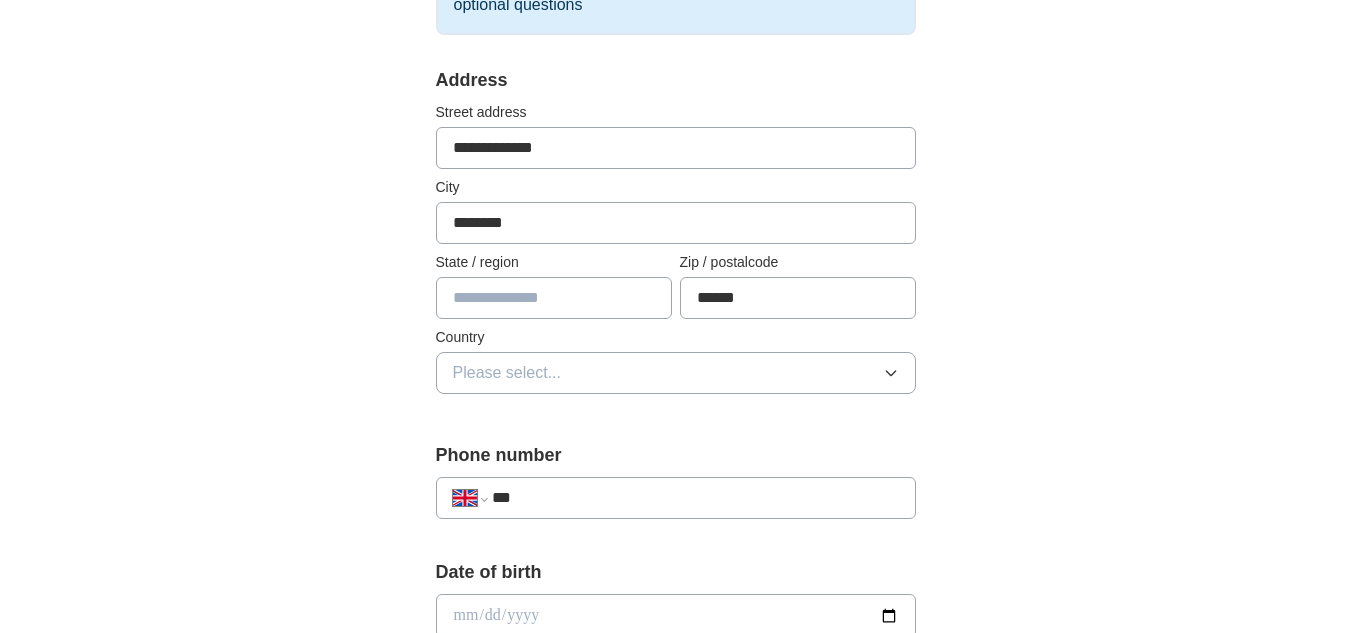 click at bounding box center [554, 298] 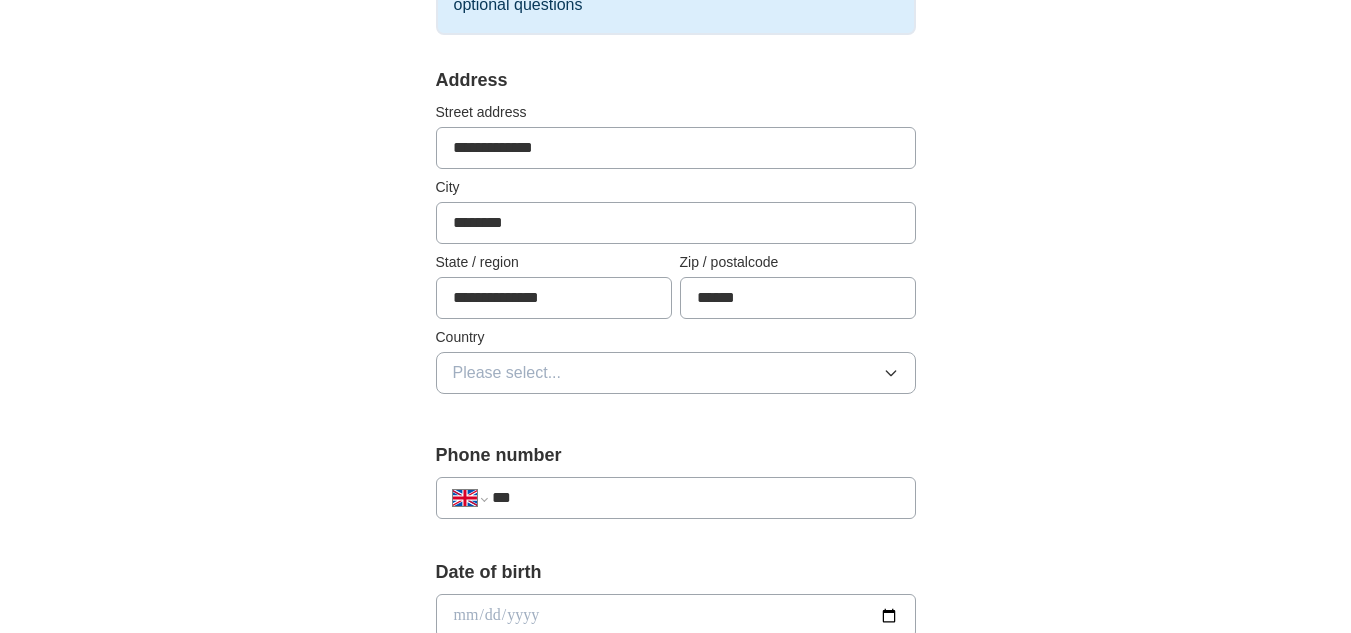 drag, startPoint x: 783, startPoint y: 289, endPoint x: 566, endPoint y: 319, distance: 219.06392 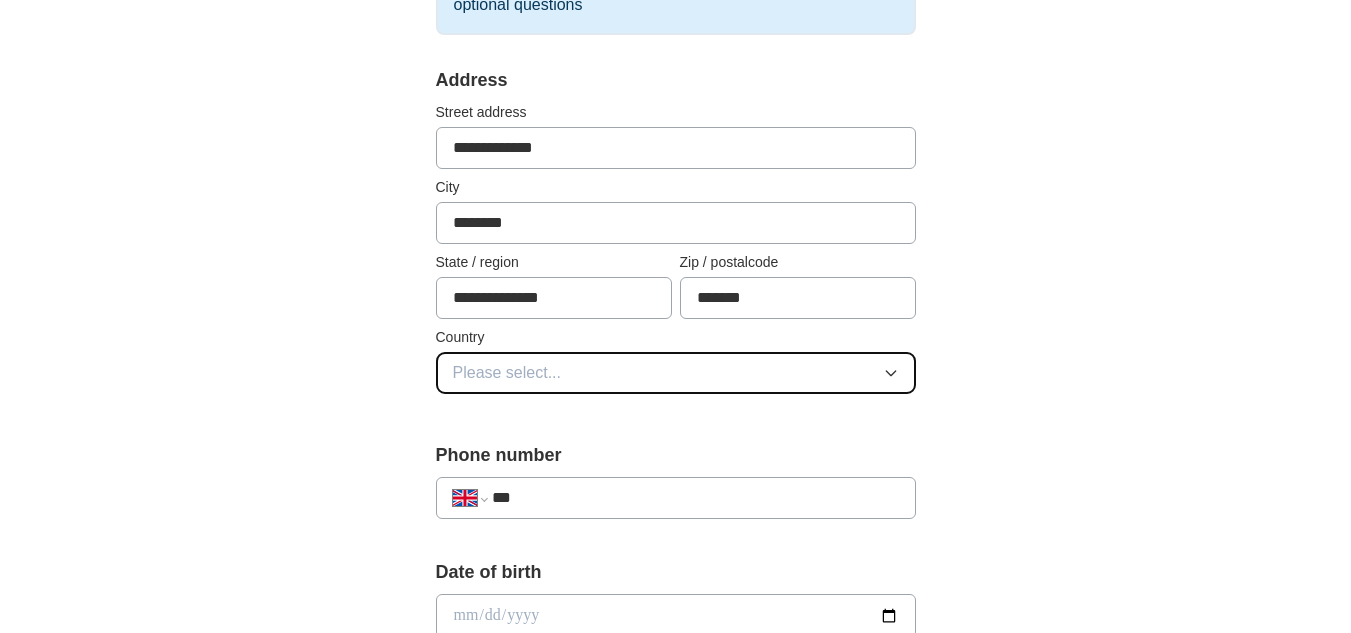 click on "Please select..." at bounding box center (676, 373) 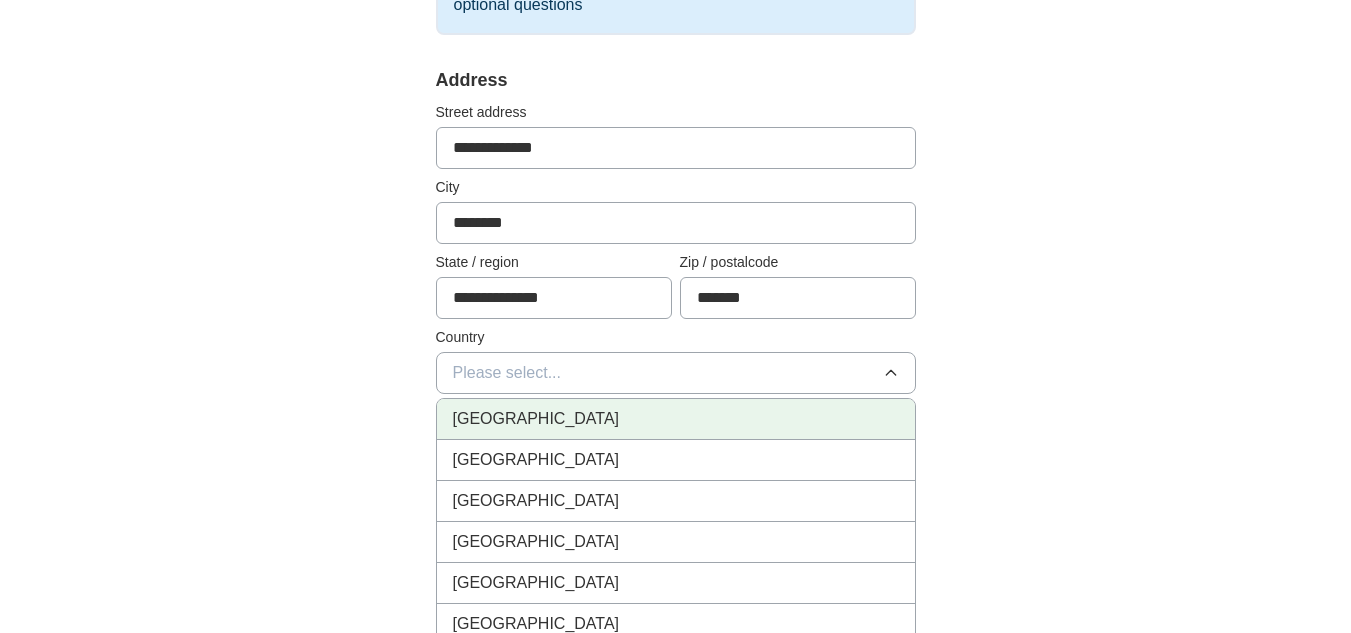 click on "[GEOGRAPHIC_DATA]" at bounding box center (676, 419) 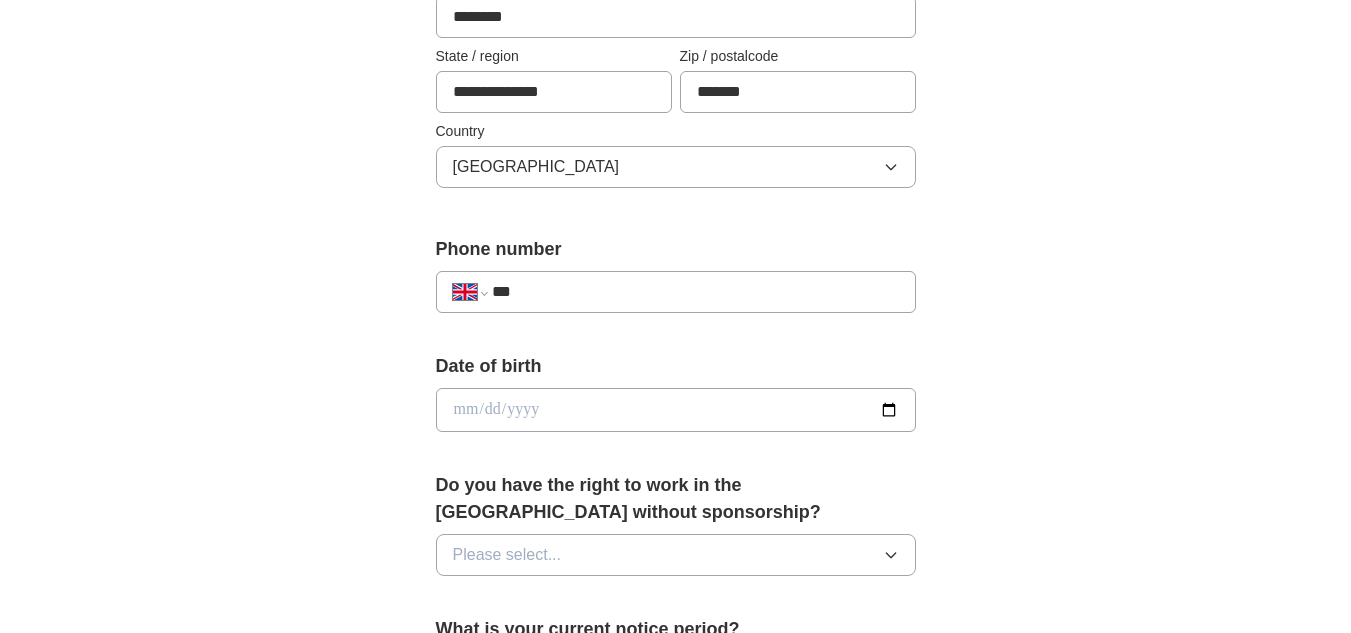 scroll, scrollTop: 653, scrollLeft: 0, axis: vertical 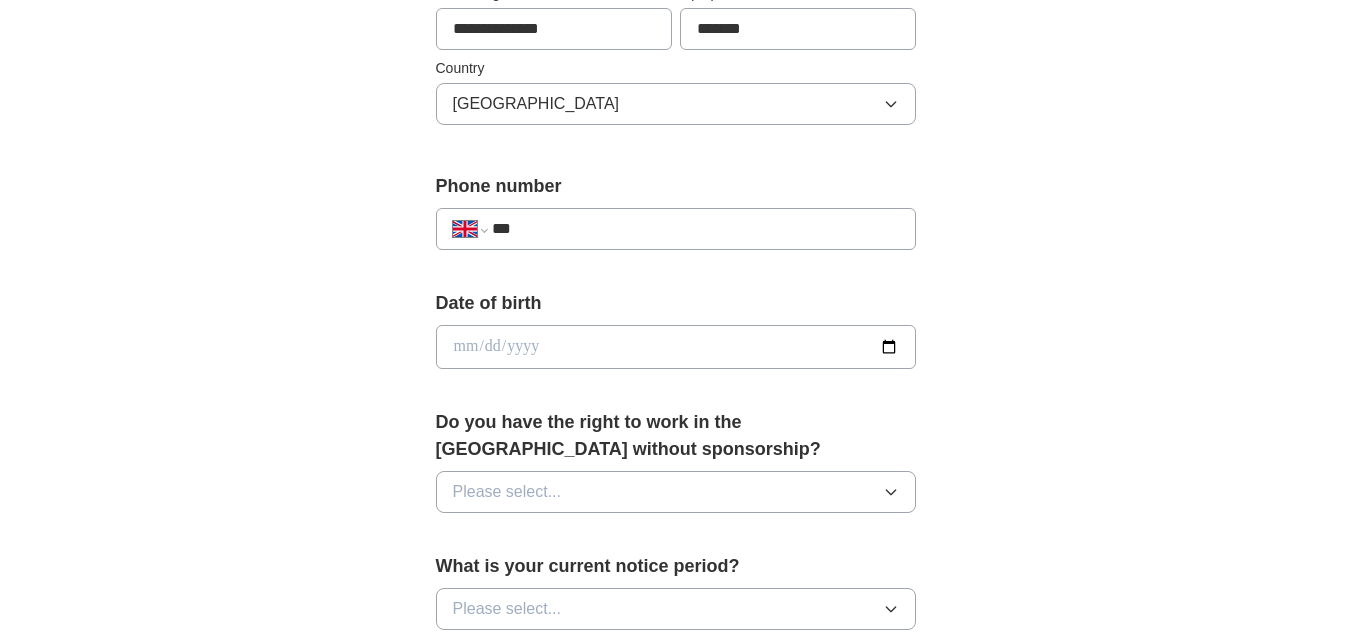 click on "***" at bounding box center [695, 229] 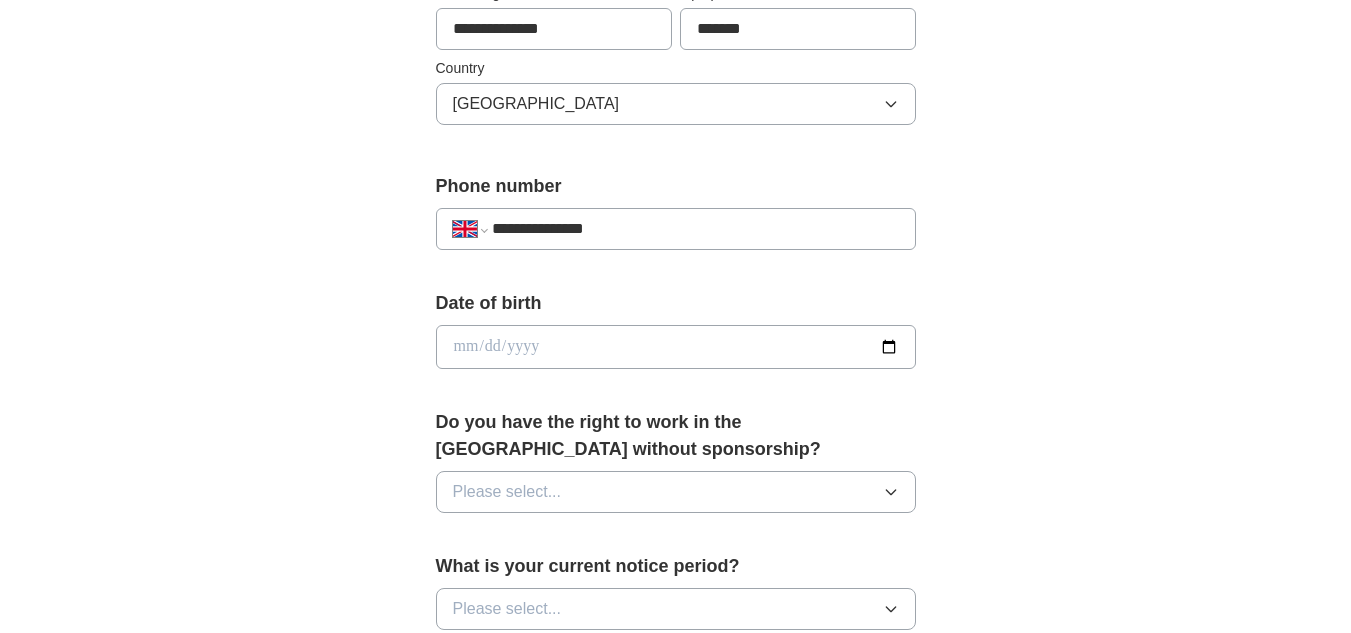drag, startPoint x: 525, startPoint y: 226, endPoint x: 498, endPoint y: 226, distance: 27 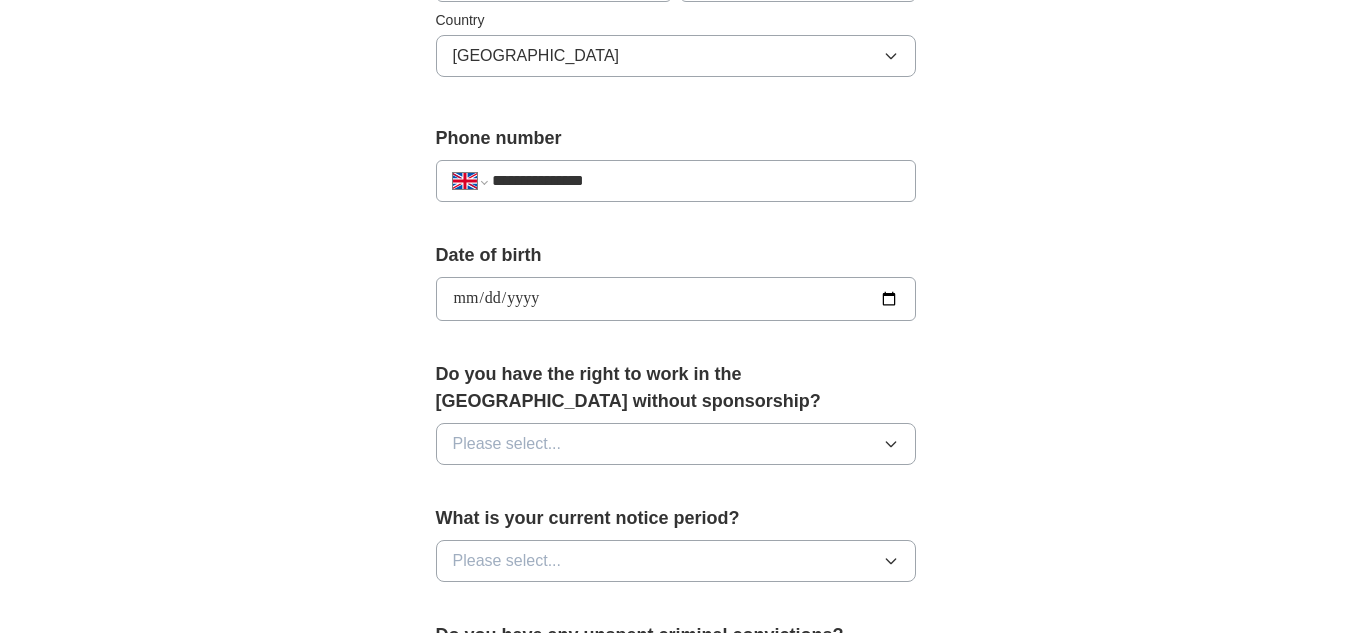 scroll, scrollTop: 904, scrollLeft: 0, axis: vertical 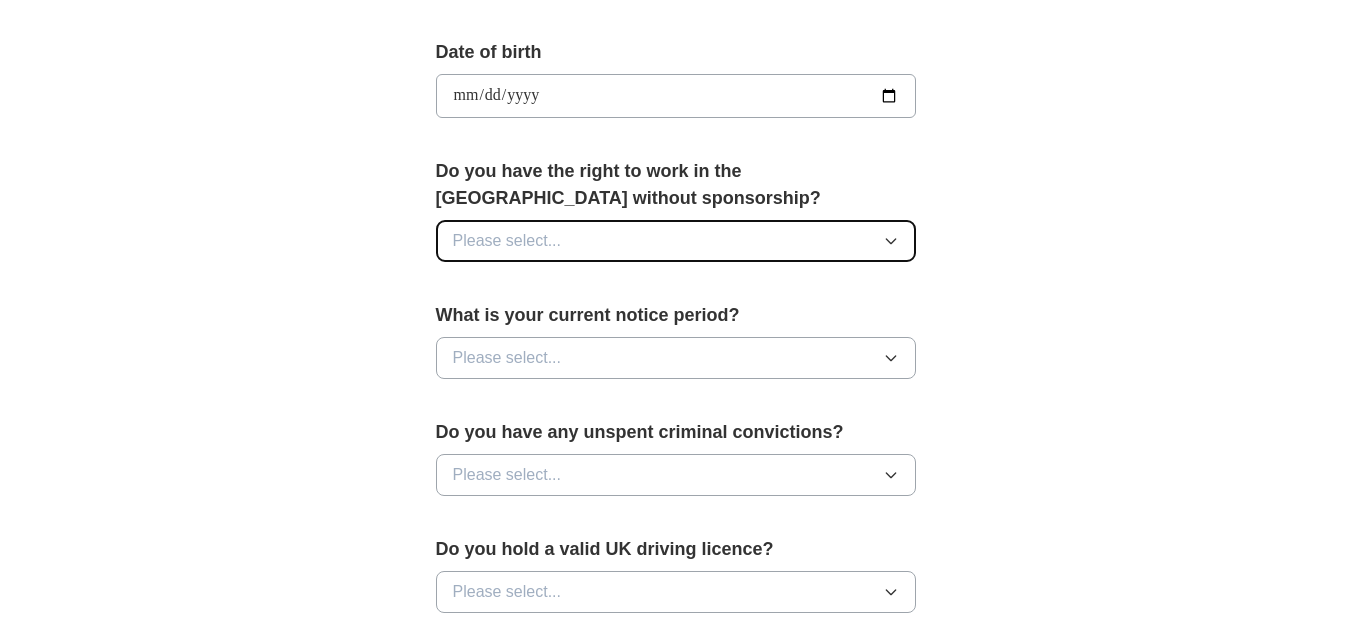 click on "Please select..." at bounding box center [507, 241] 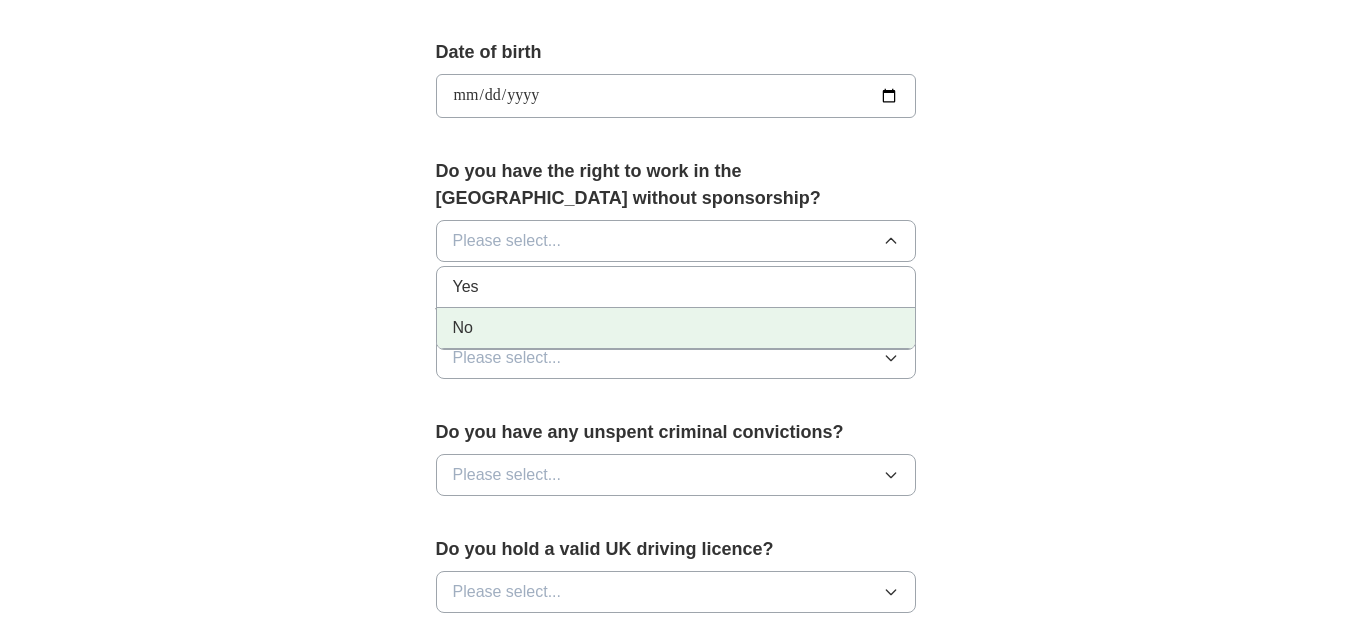 click on "No" at bounding box center (676, 328) 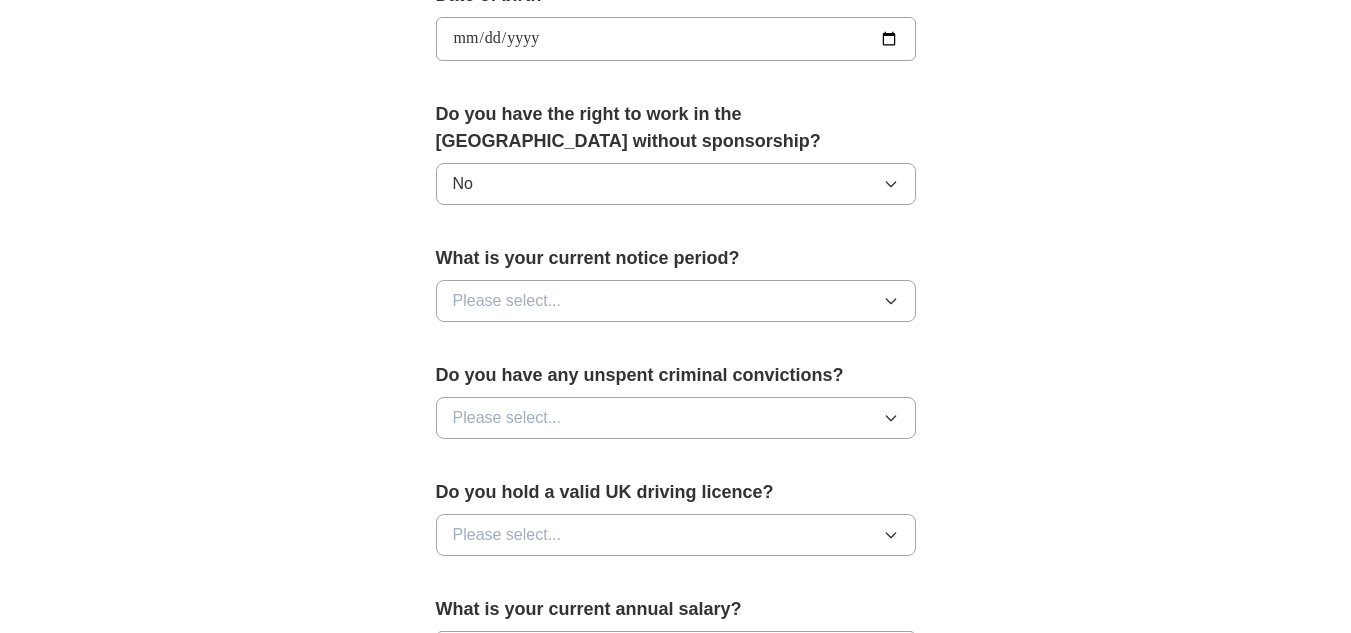 scroll, scrollTop: 967, scrollLeft: 0, axis: vertical 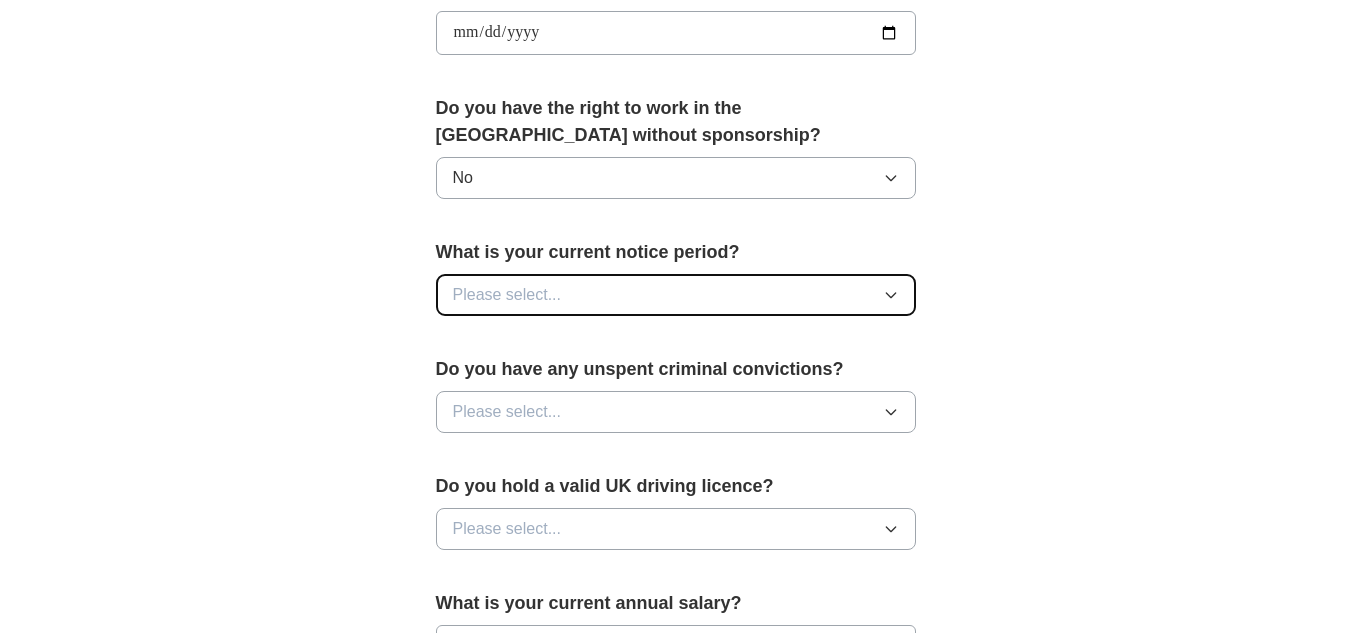 click on "Please select..." at bounding box center (507, 295) 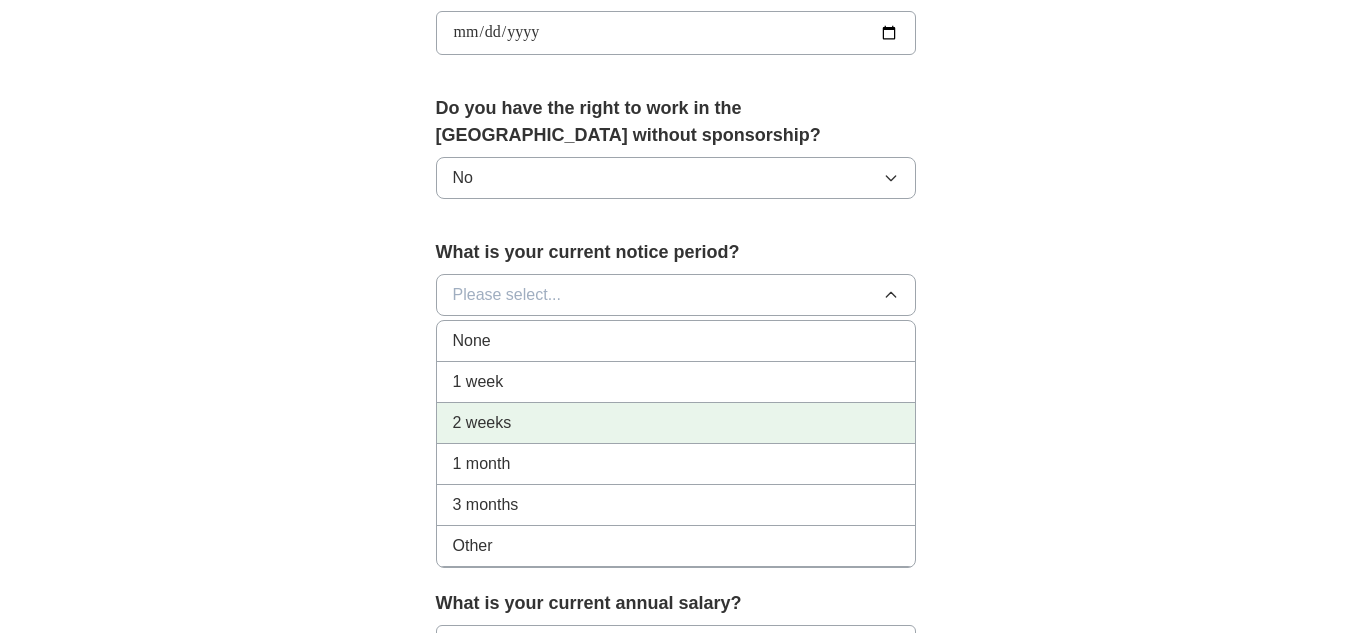 click on "2 weeks" at bounding box center [676, 423] 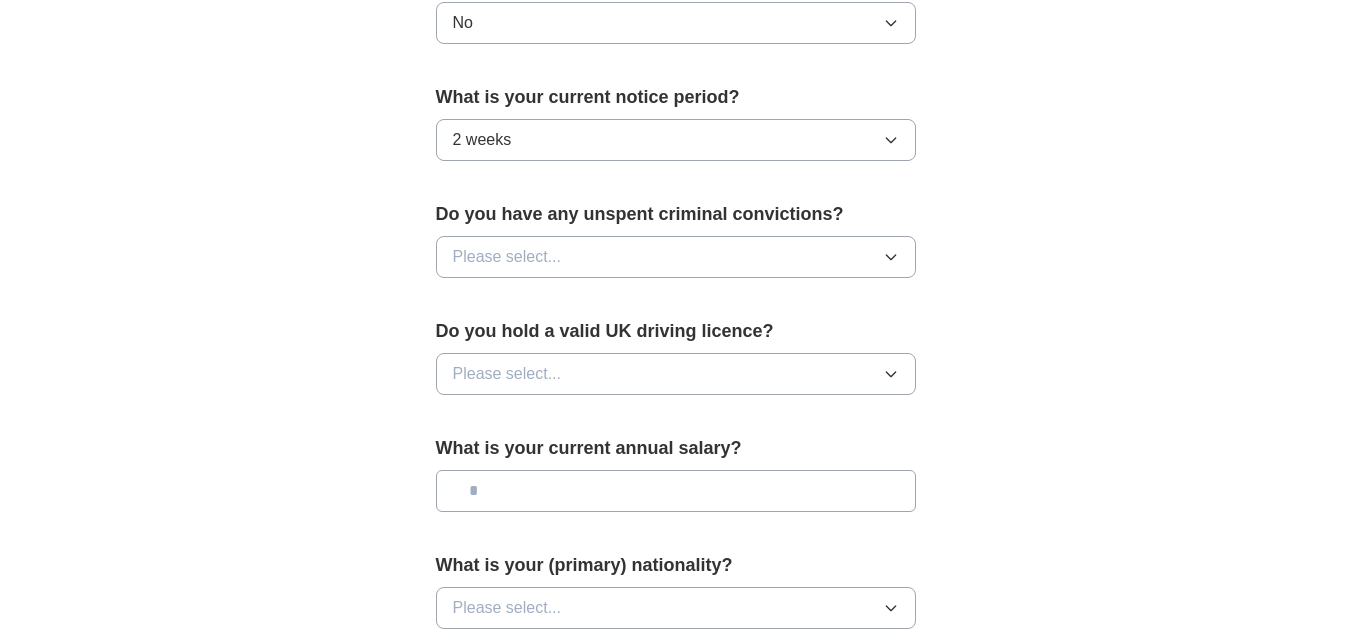 scroll, scrollTop: 1234, scrollLeft: 0, axis: vertical 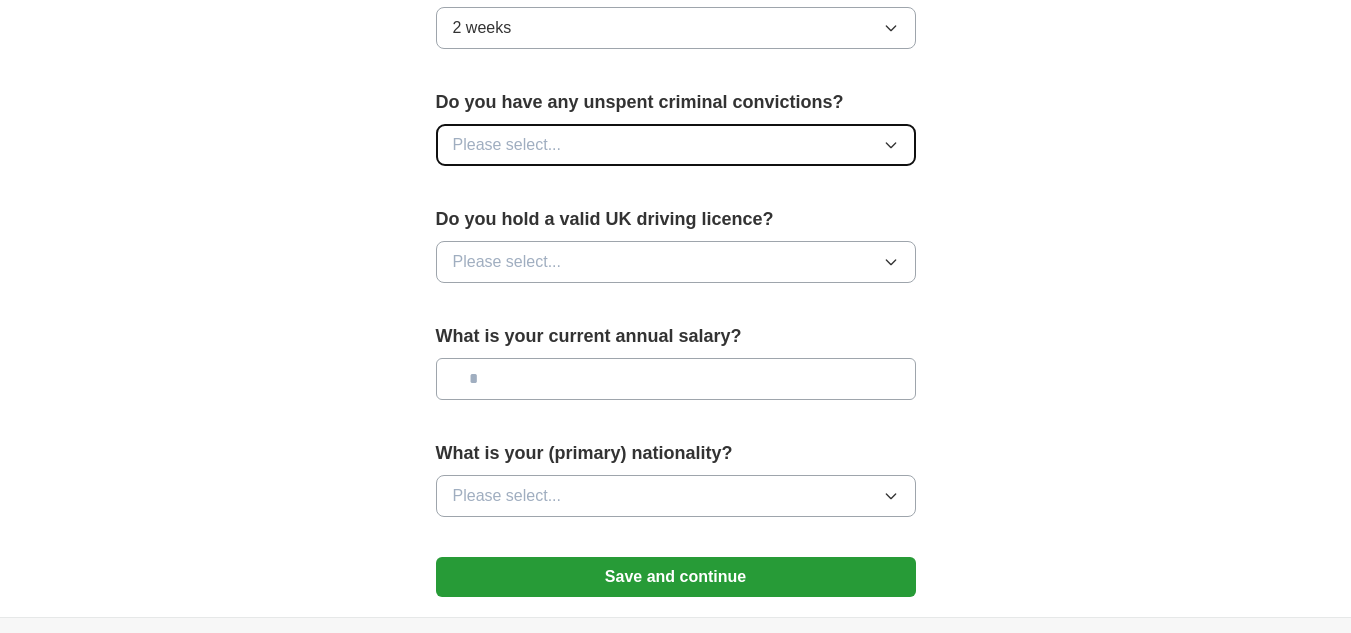 click on "Please select..." at bounding box center (676, 145) 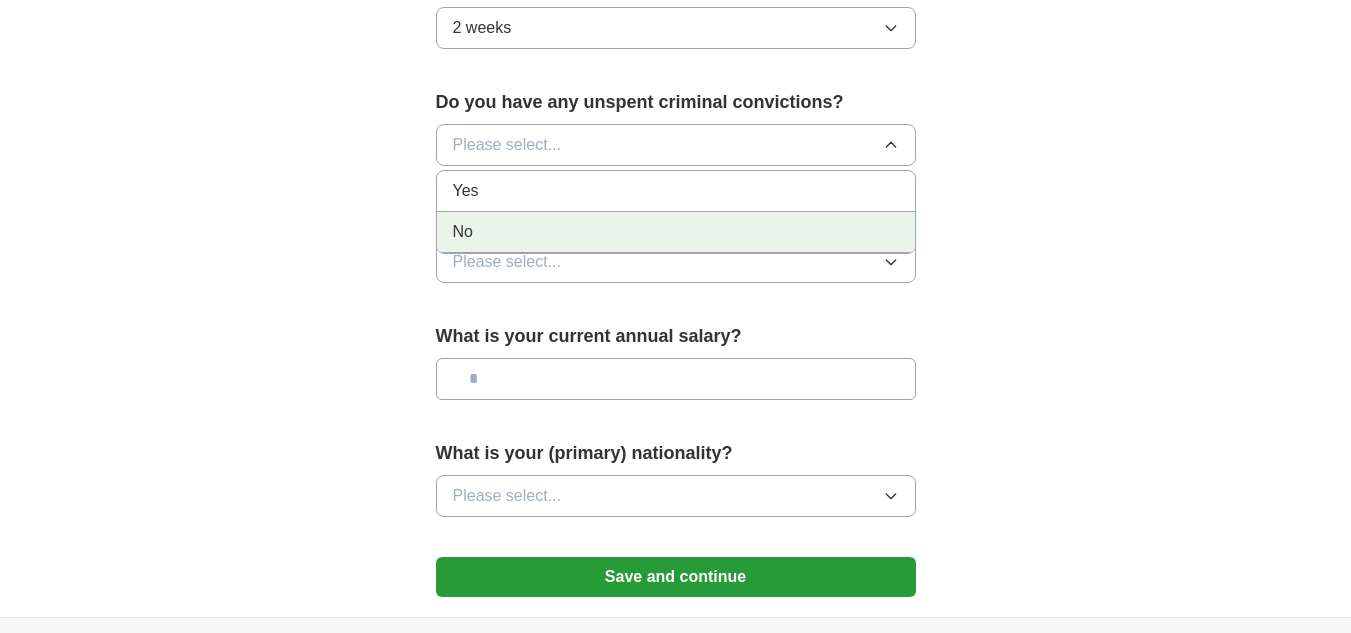 click on "No" at bounding box center [676, 232] 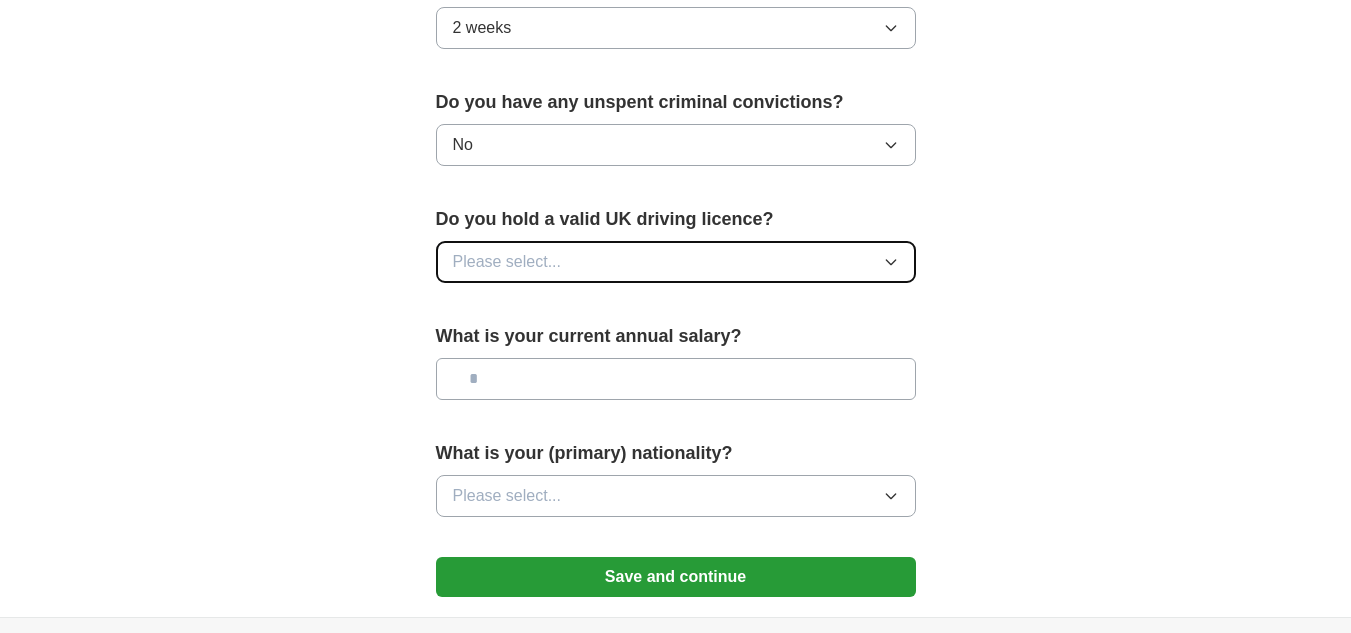click on "Please select..." at bounding box center (676, 262) 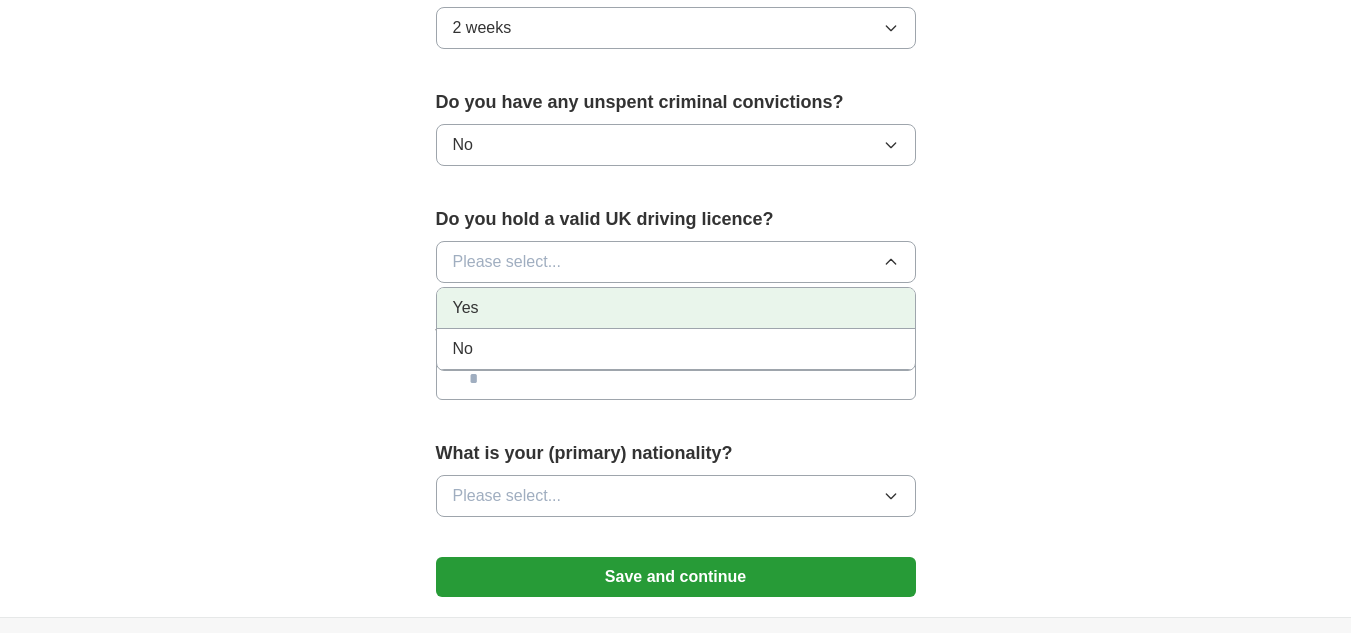 click on "Yes" at bounding box center [676, 308] 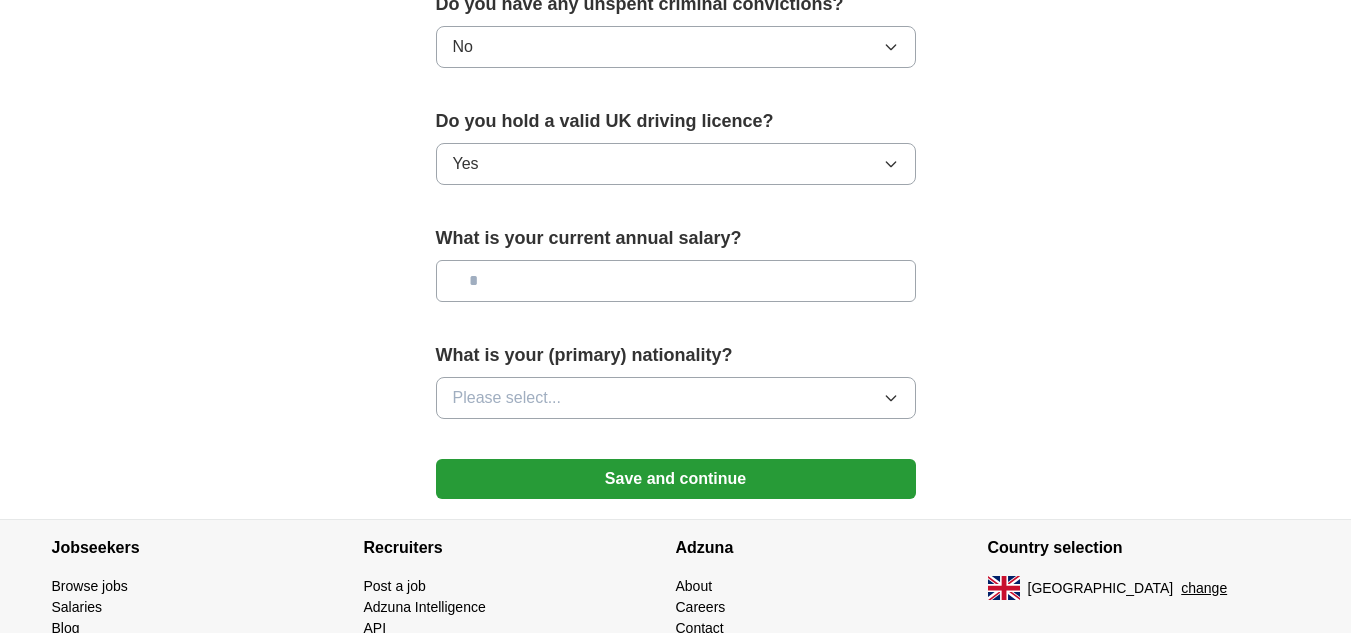 scroll, scrollTop: 1354, scrollLeft: 0, axis: vertical 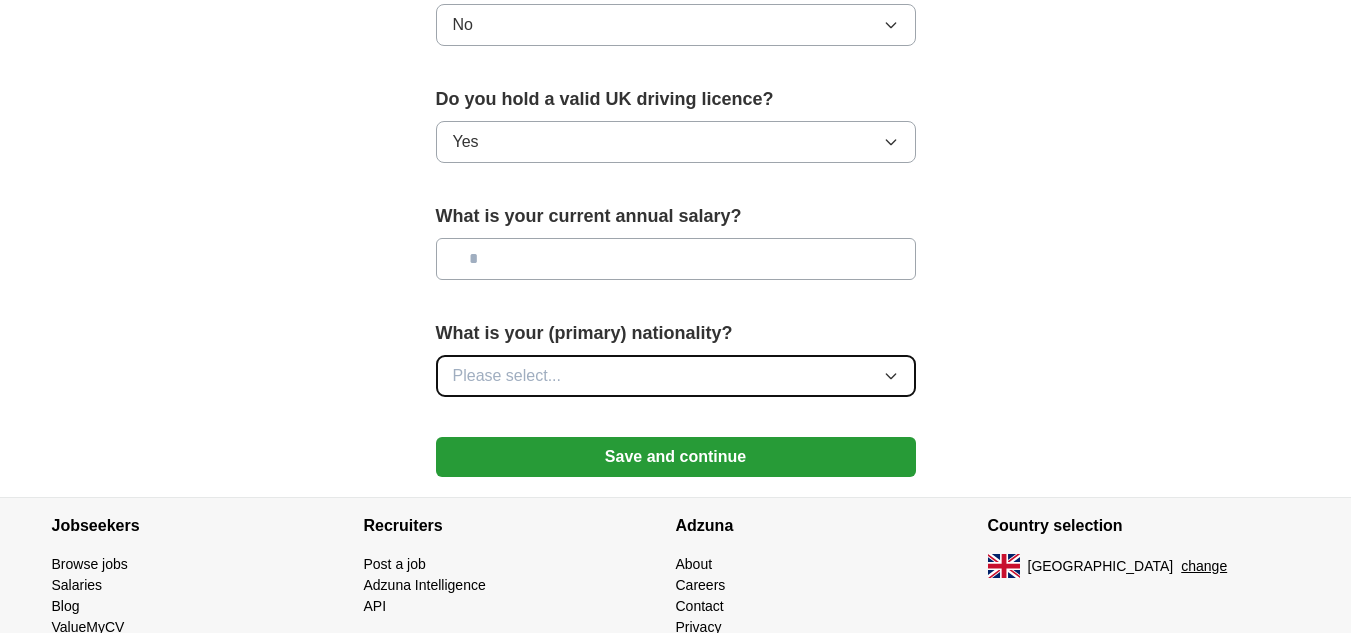 click on "Please select..." at bounding box center (676, 376) 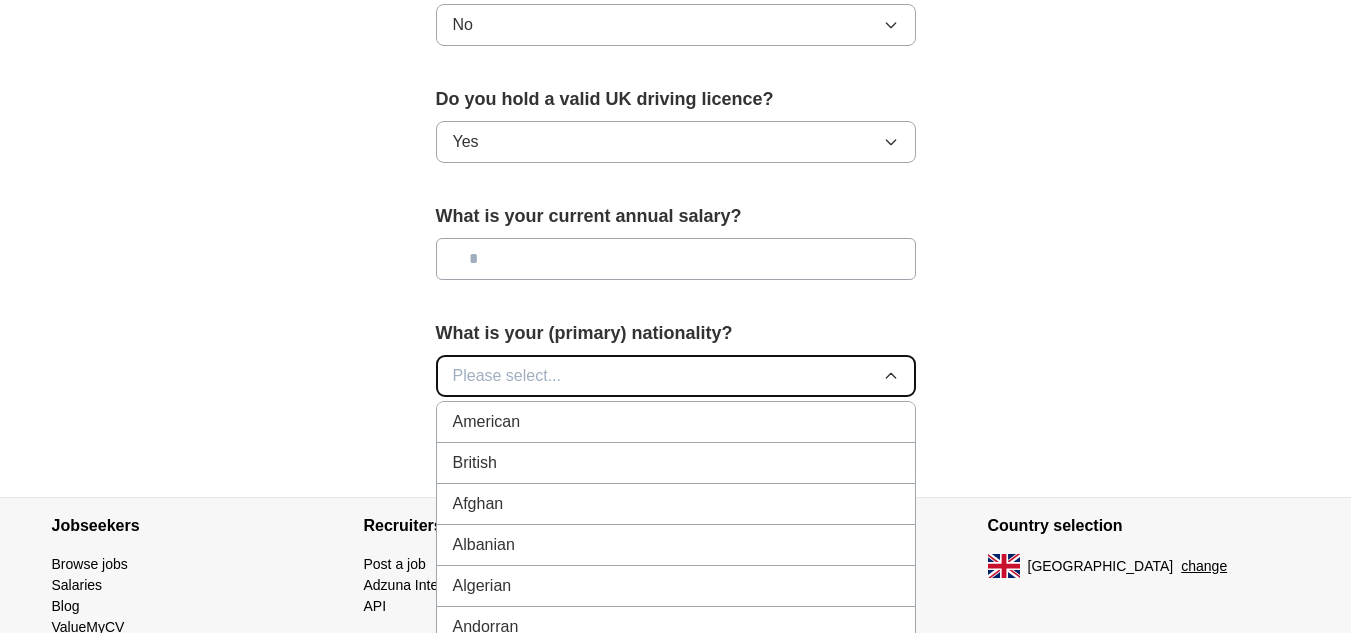 type 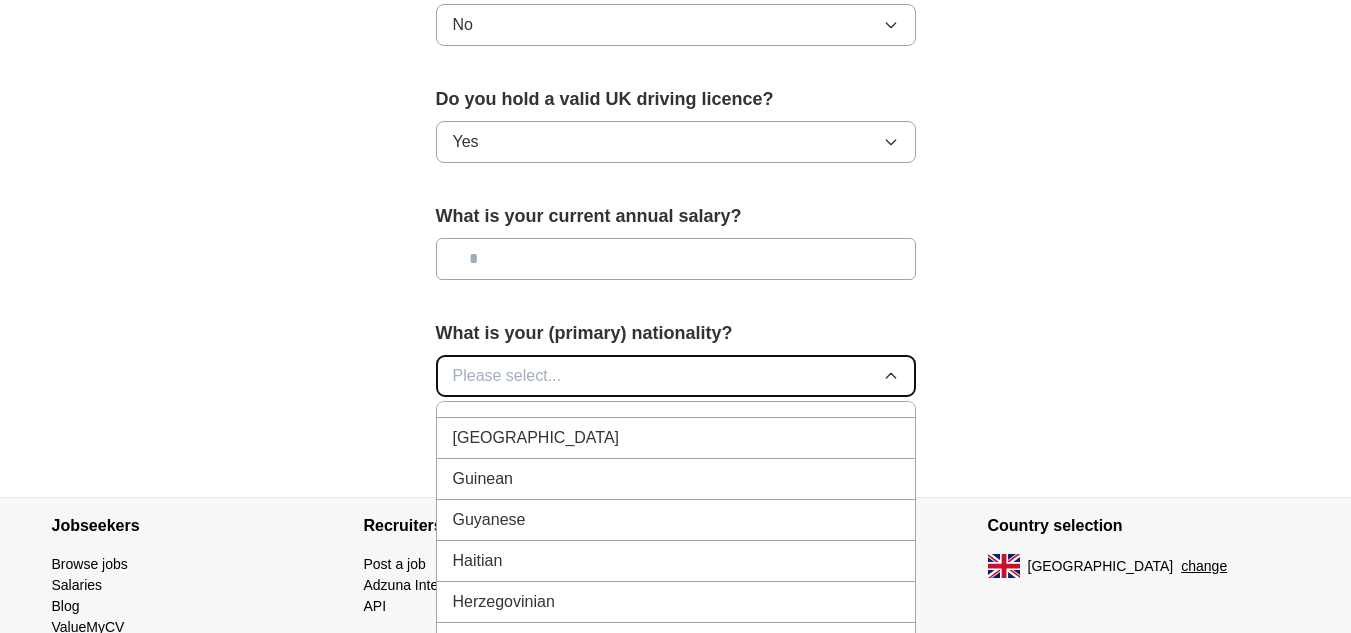 scroll, scrollTop: 3014, scrollLeft: 0, axis: vertical 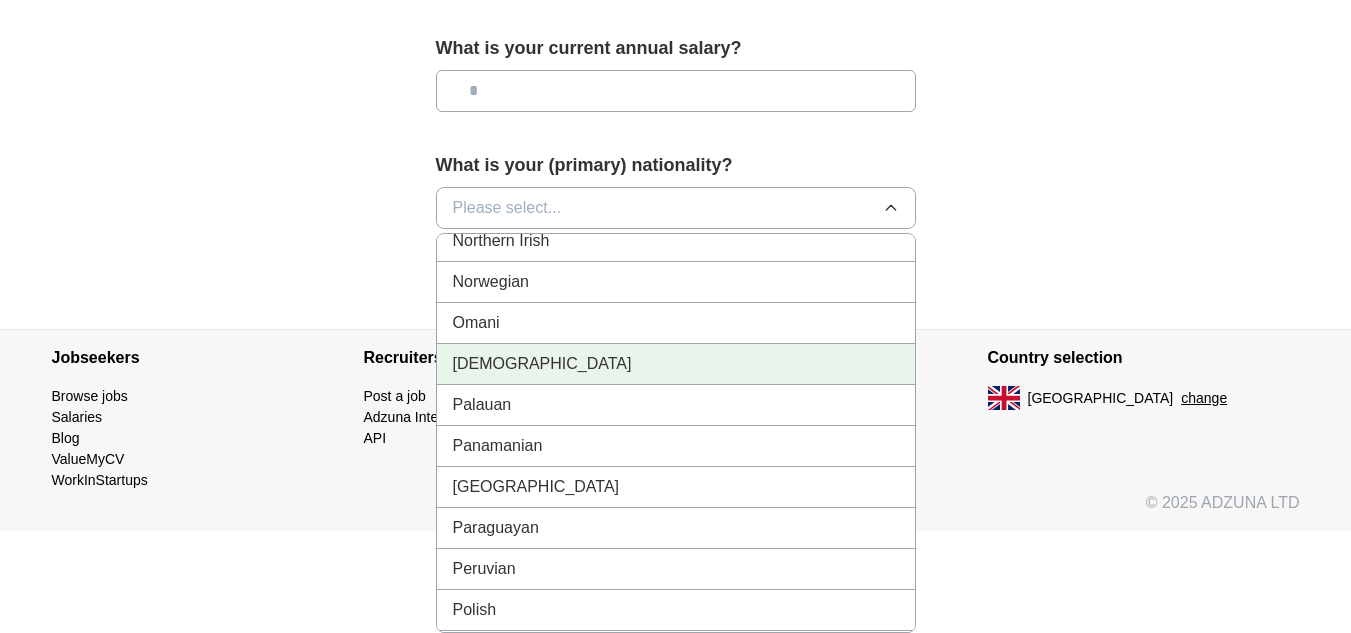 click on "[DEMOGRAPHIC_DATA]" at bounding box center [676, 364] 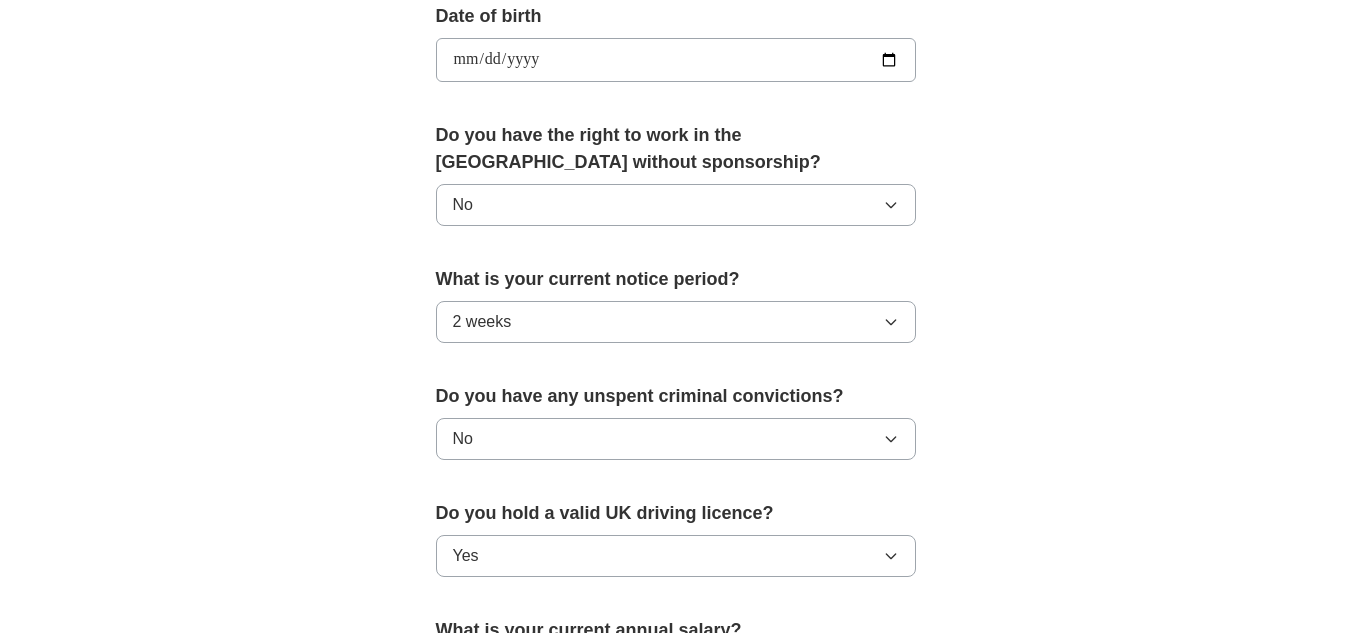 scroll, scrollTop: 871, scrollLeft: 0, axis: vertical 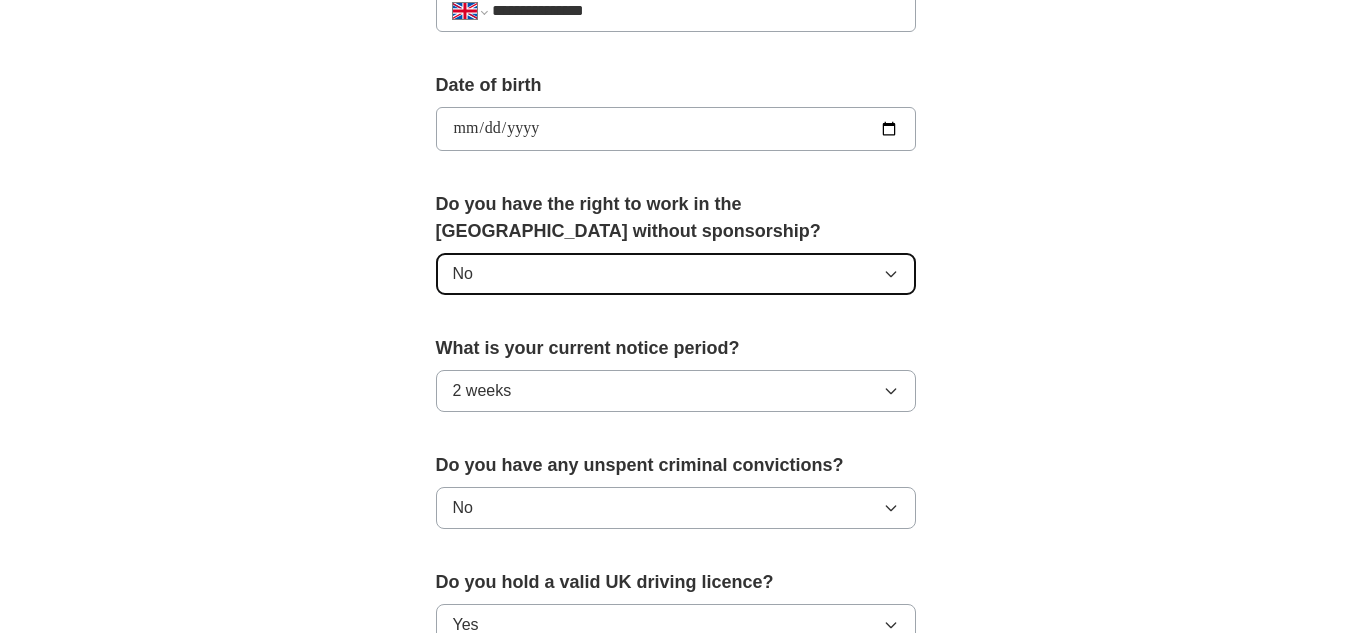 click on "No" at bounding box center (676, 274) 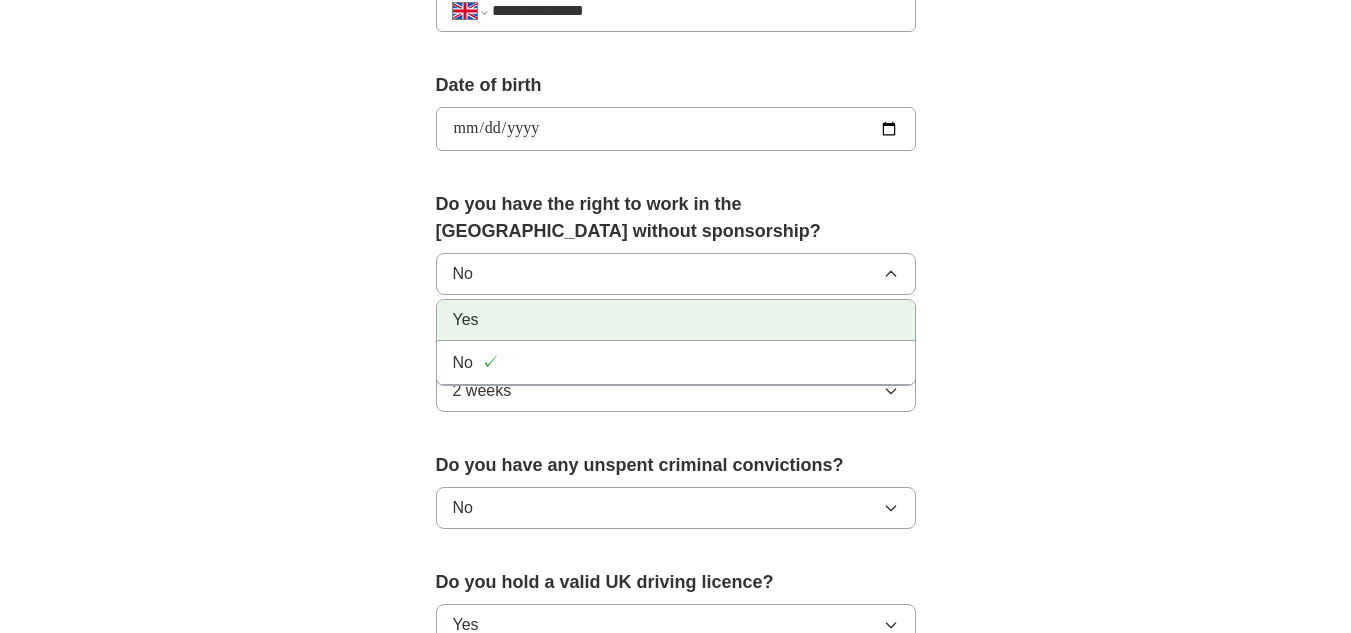click on "Yes" at bounding box center (676, 320) 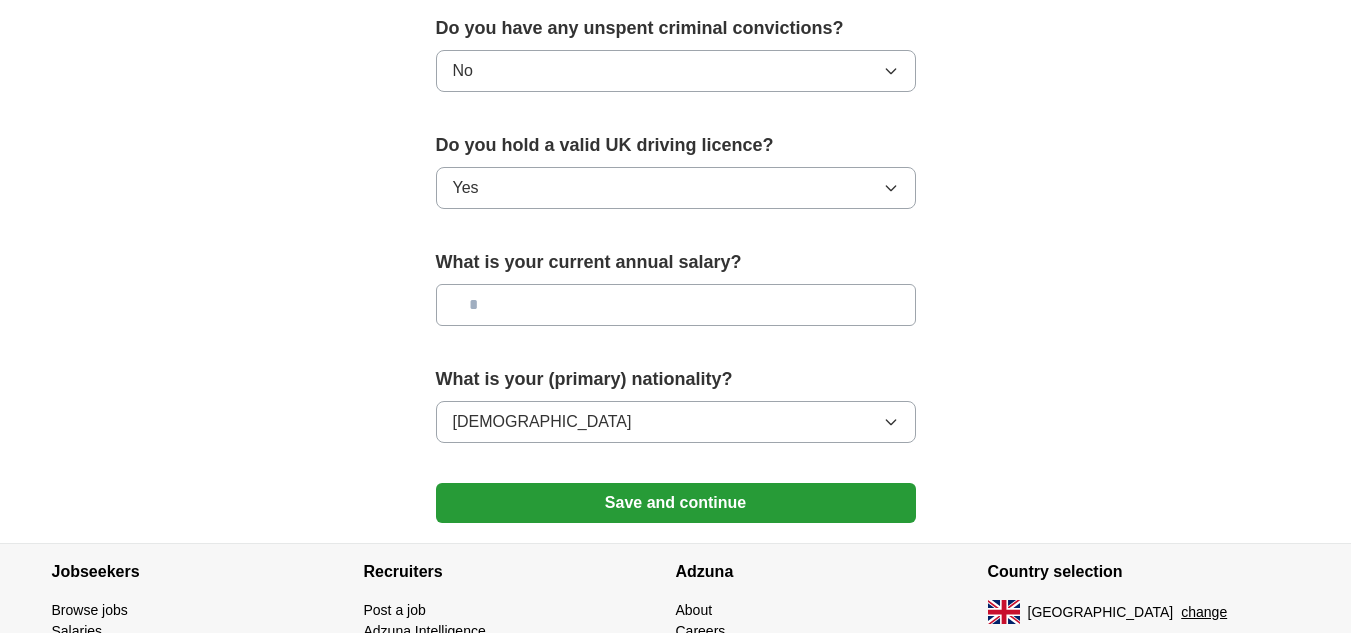 scroll, scrollTop: 1420, scrollLeft: 0, axis: vertical 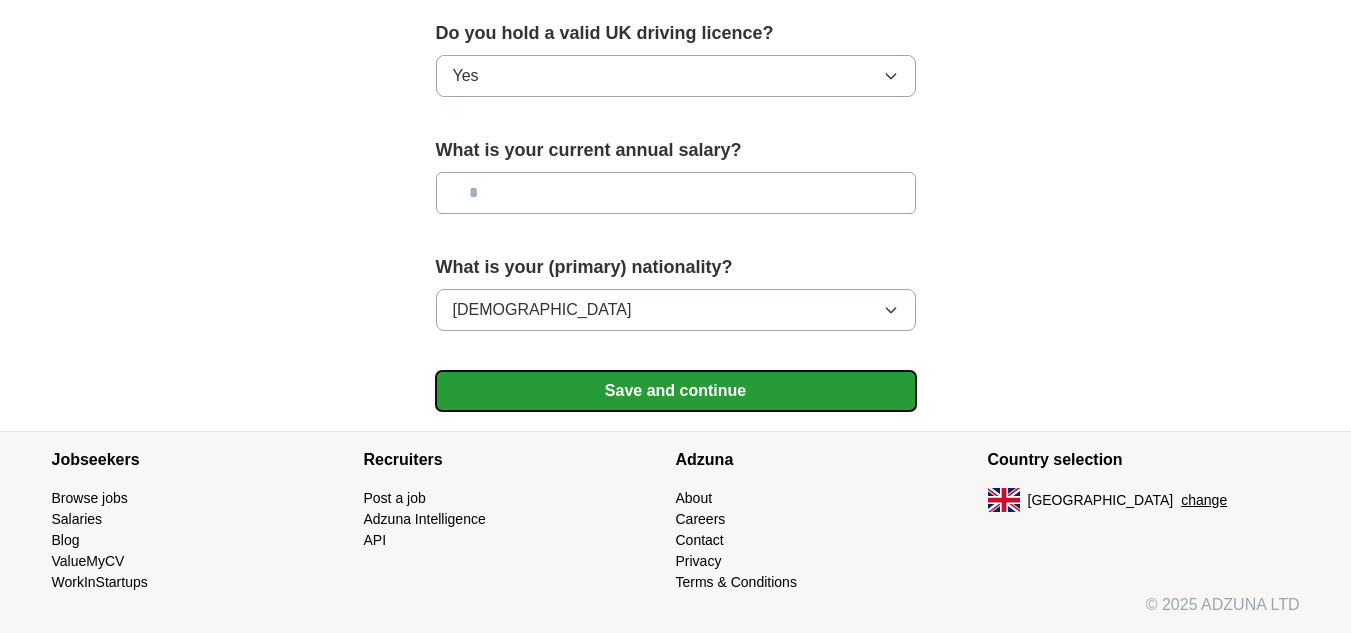 click on "Save and continue" at bounding box center (676, 391) 